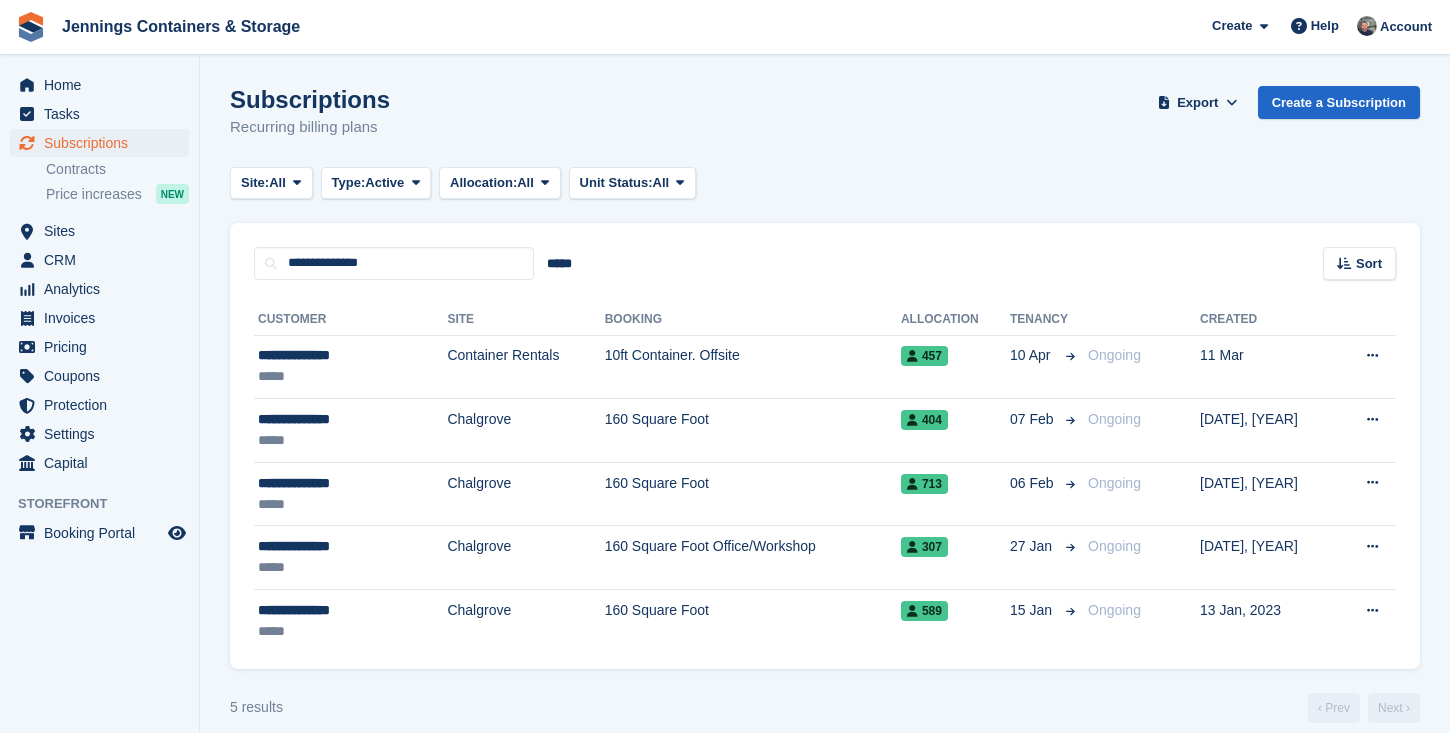 scroll, scrollTop: 19, scrollLeft: 0, axis: vertical 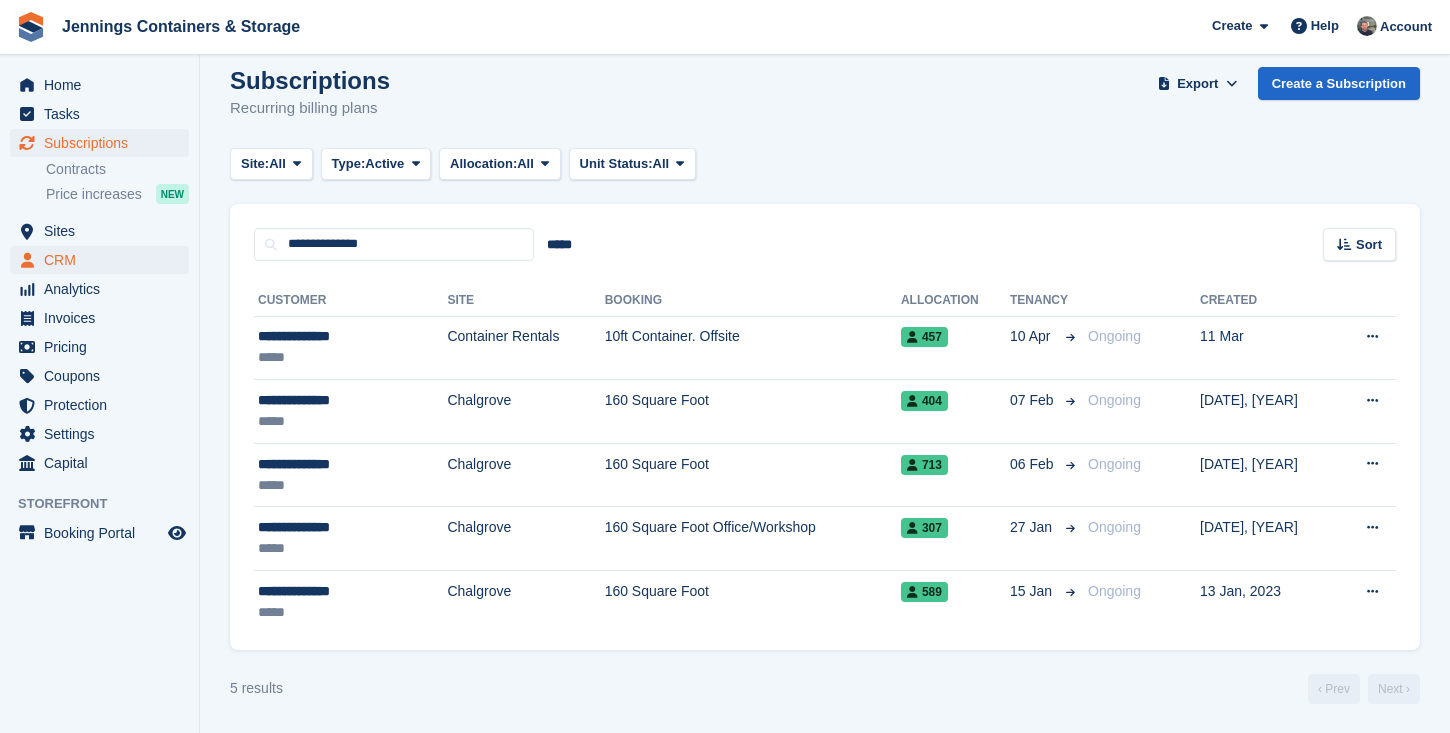 click on "CRM" at bounding box center [104, 260] 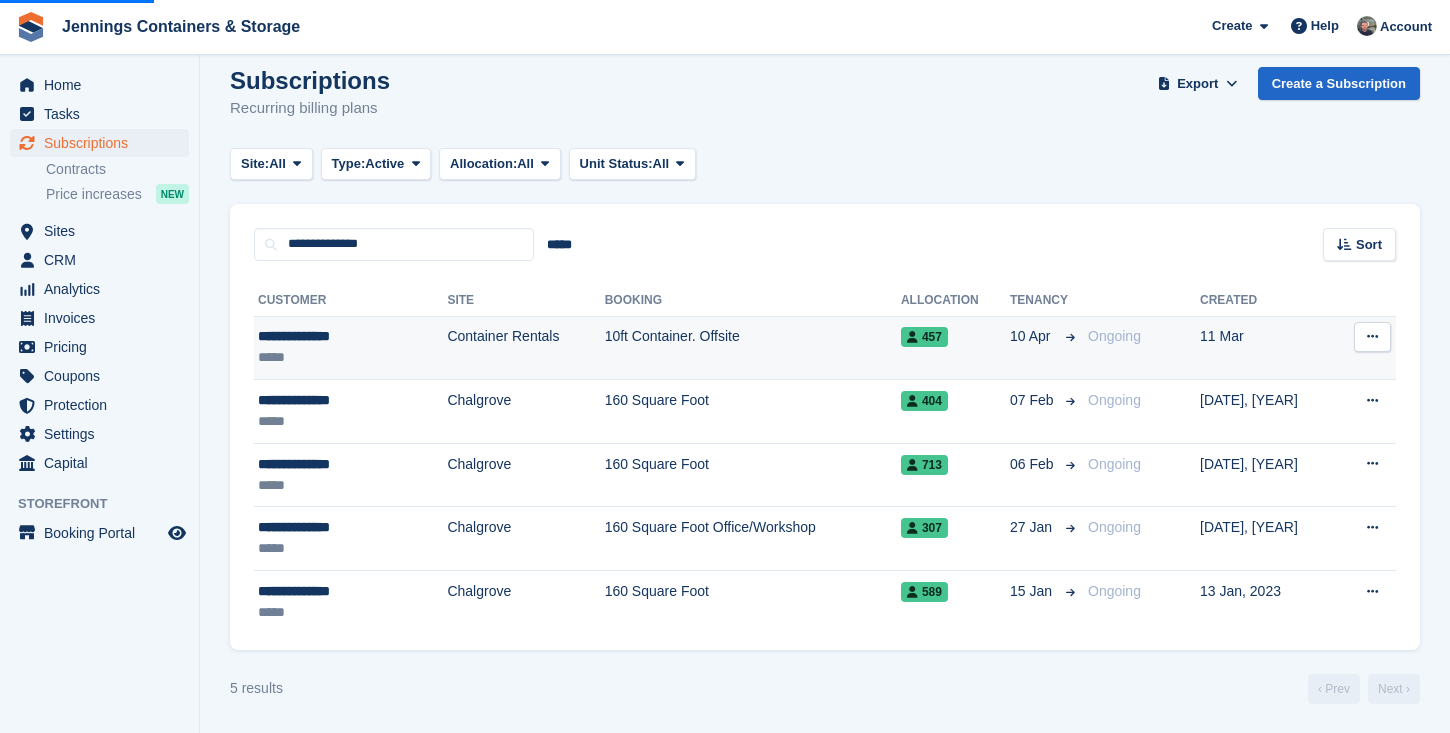 scroll, scrollTop: 0, scrollLeft: 0, axis: both 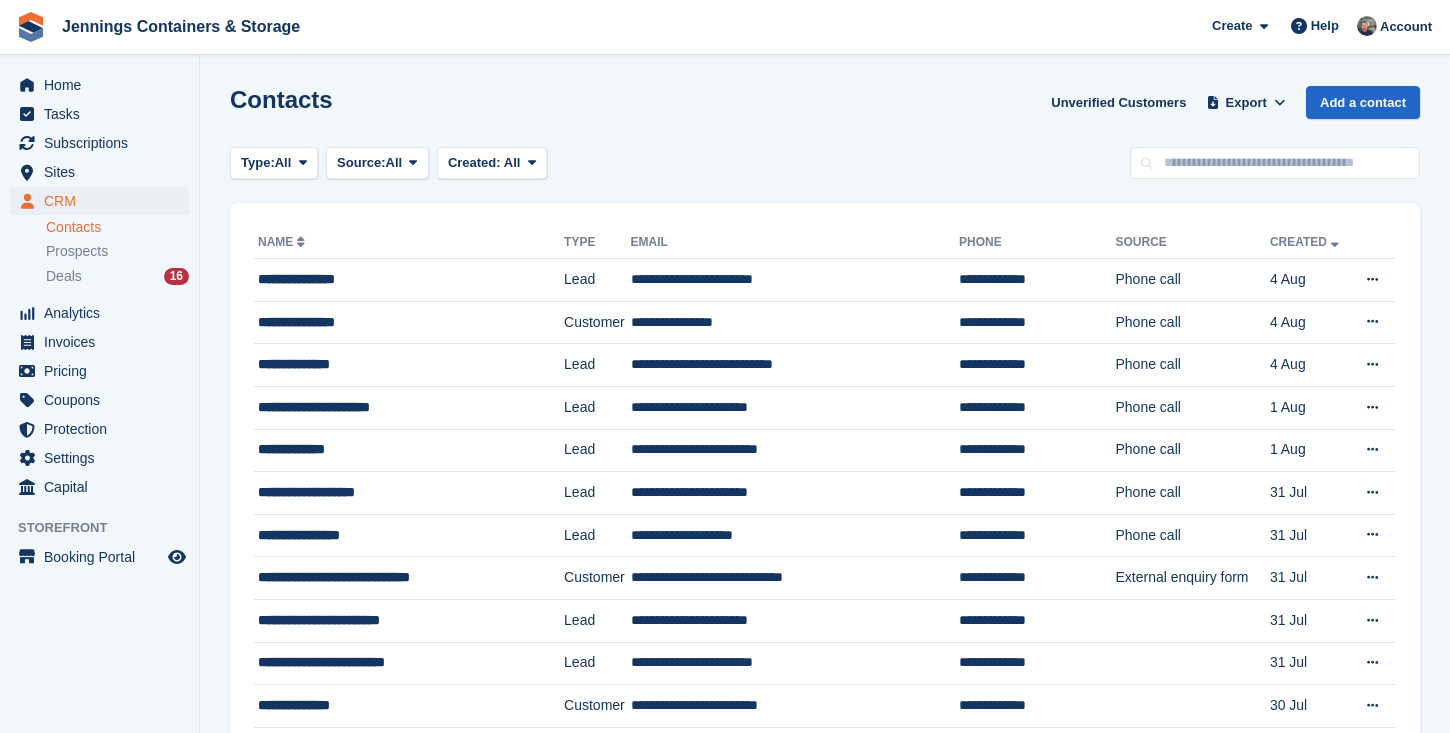 click on "CRM
CRM
CRM
Contacts
Prospects
Deals
16
Contacts
Prospects
Deals
16" at bounding box center [99, 243] 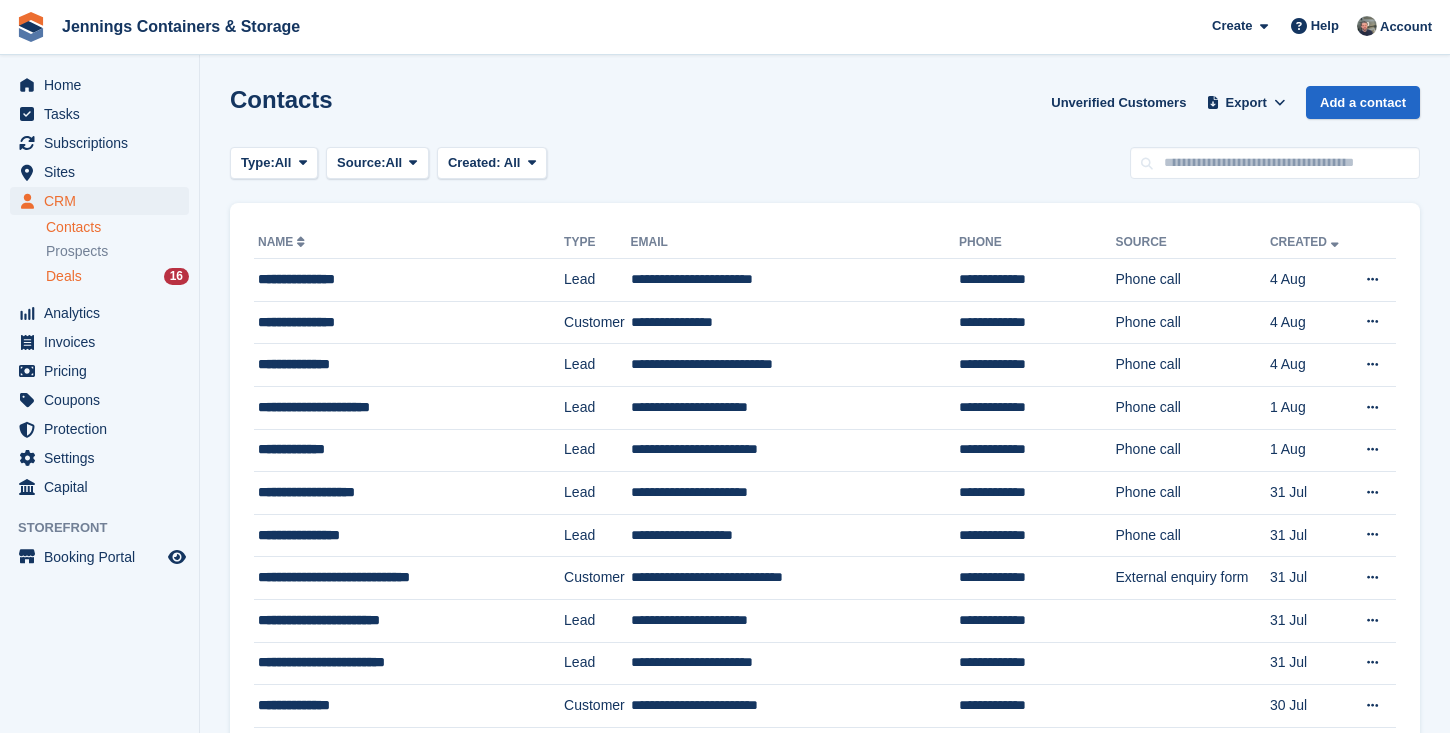 click on "Deals" at bounding box center [64, 276] 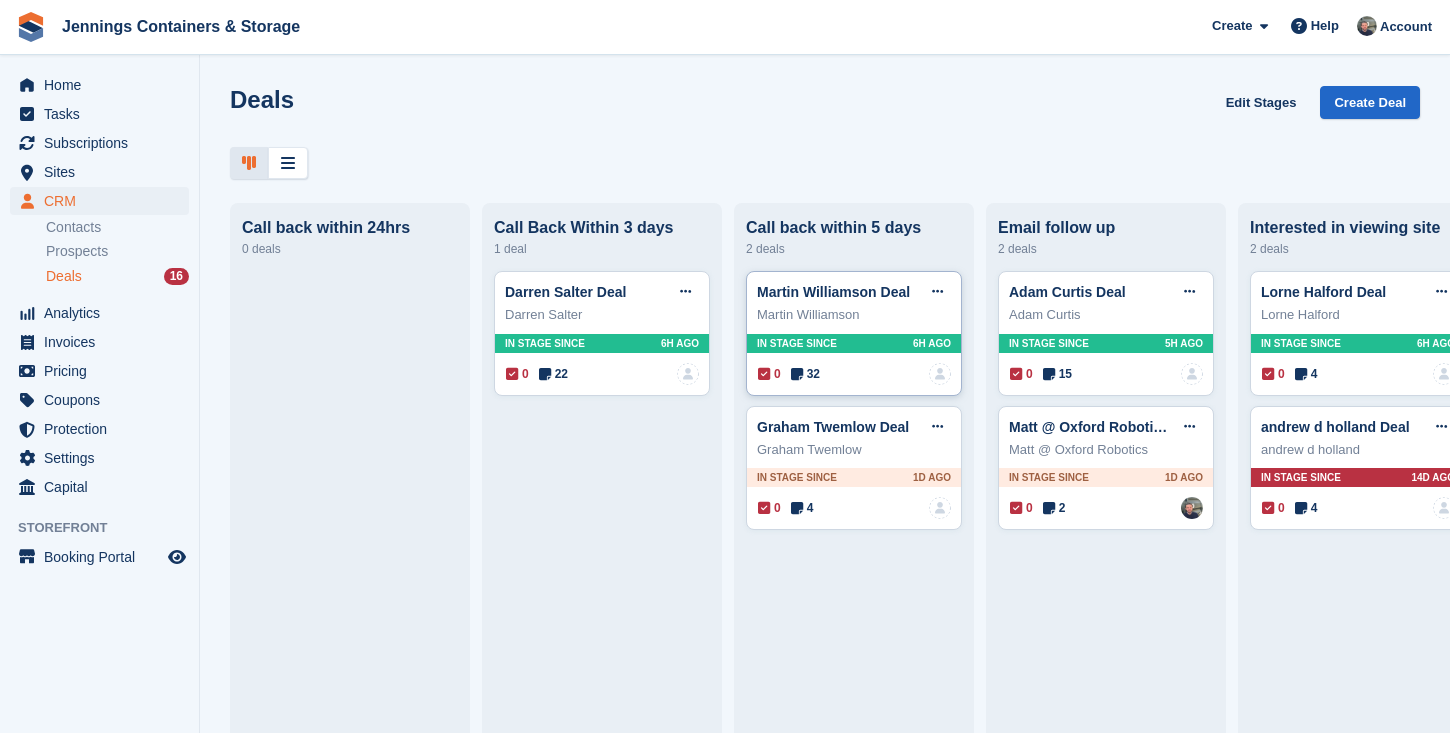 click on "32" at bounding box center [805, 374] 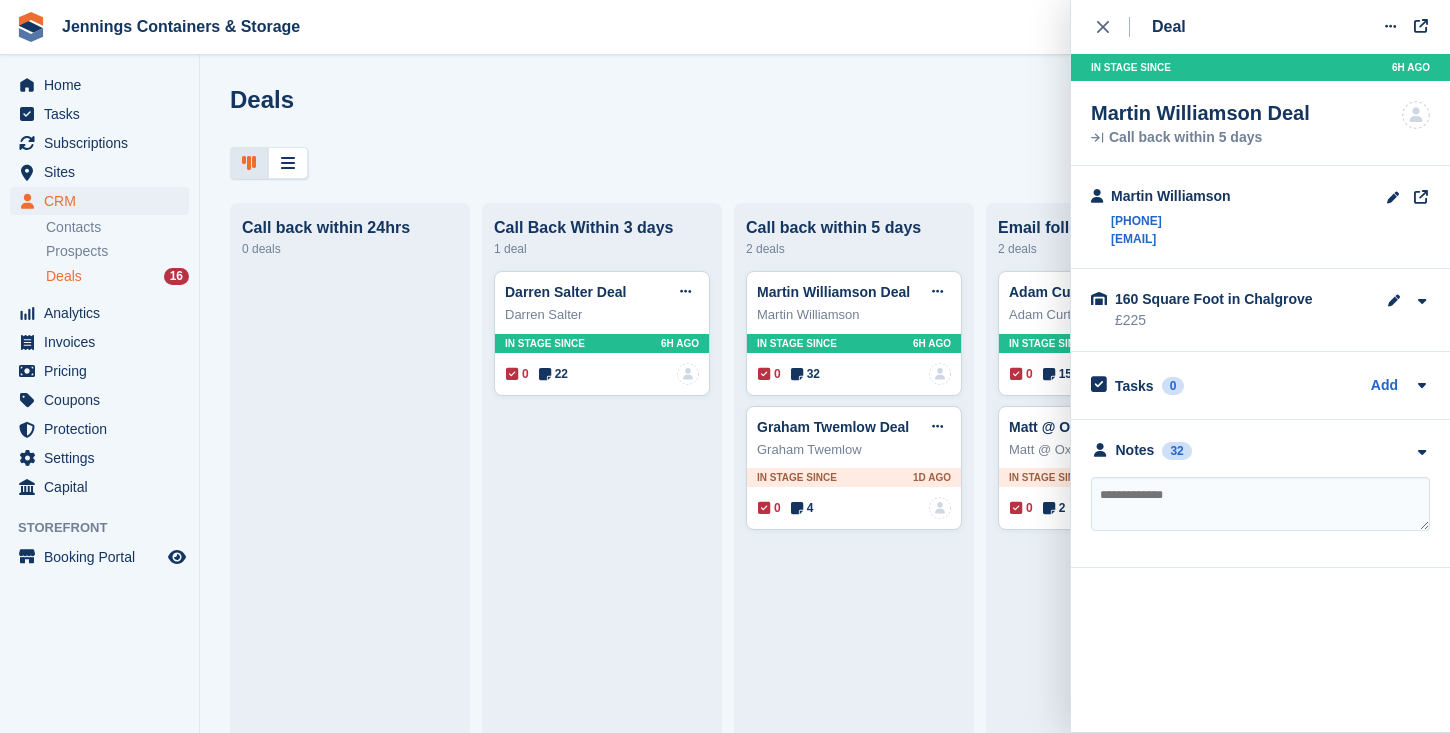 click on "**********" at bounding box center [1260, 494] 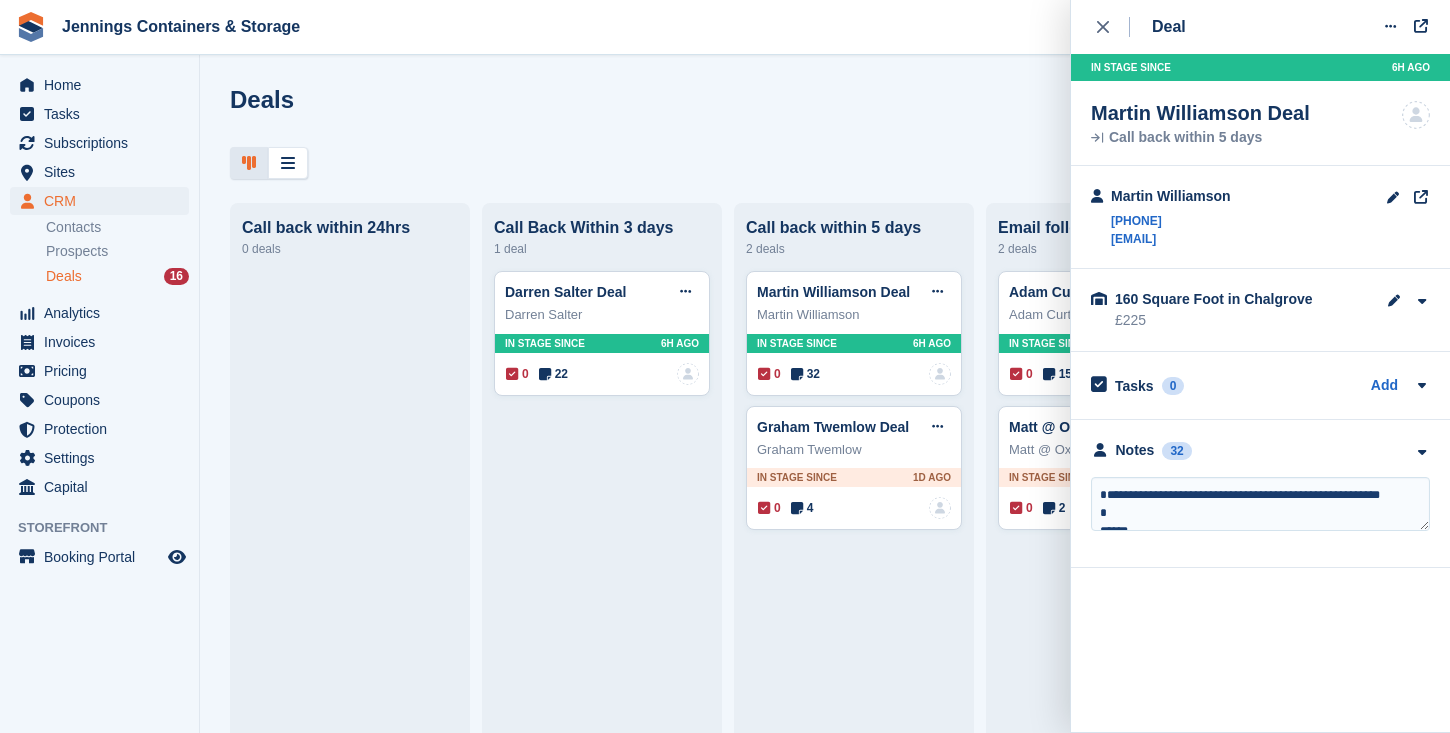 scroll, scrollTop: 234, scrollLeft: 0, axis: vertical 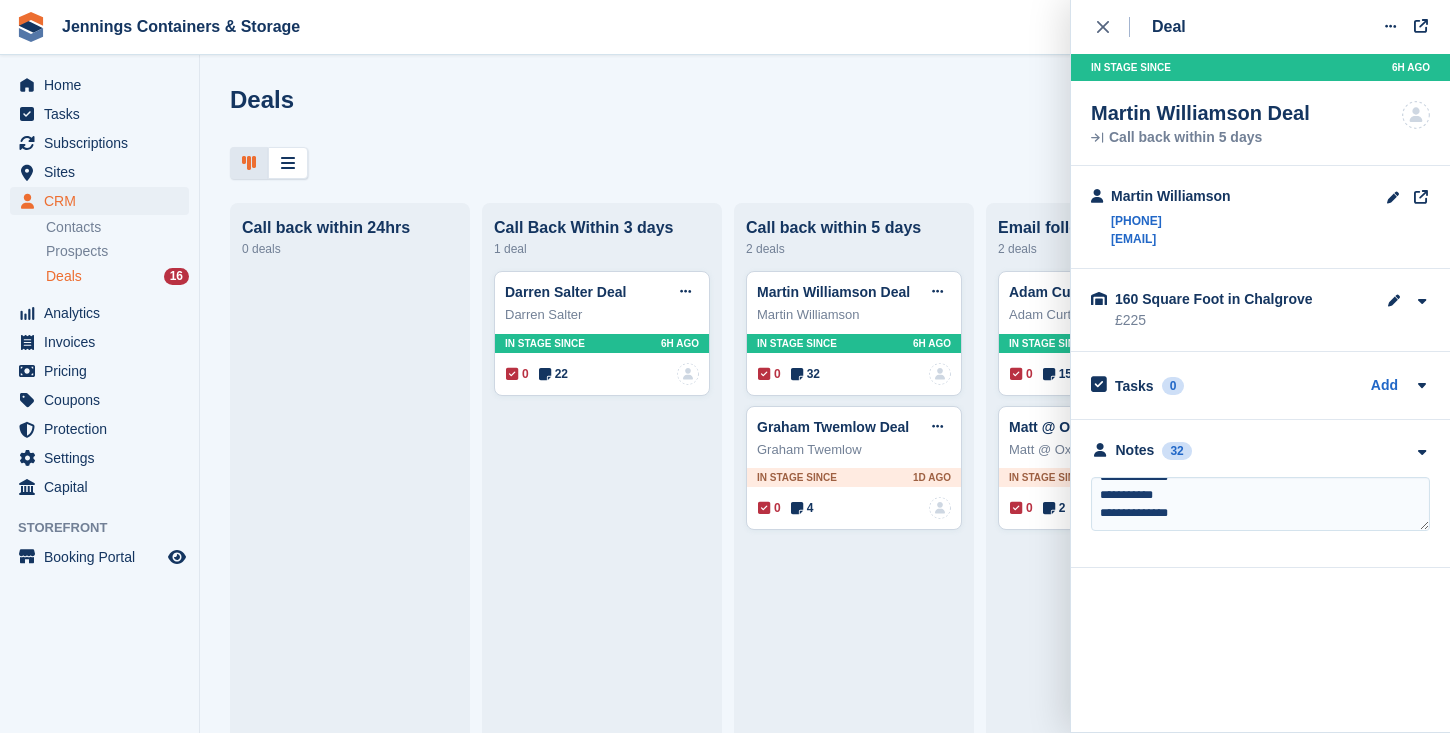 type 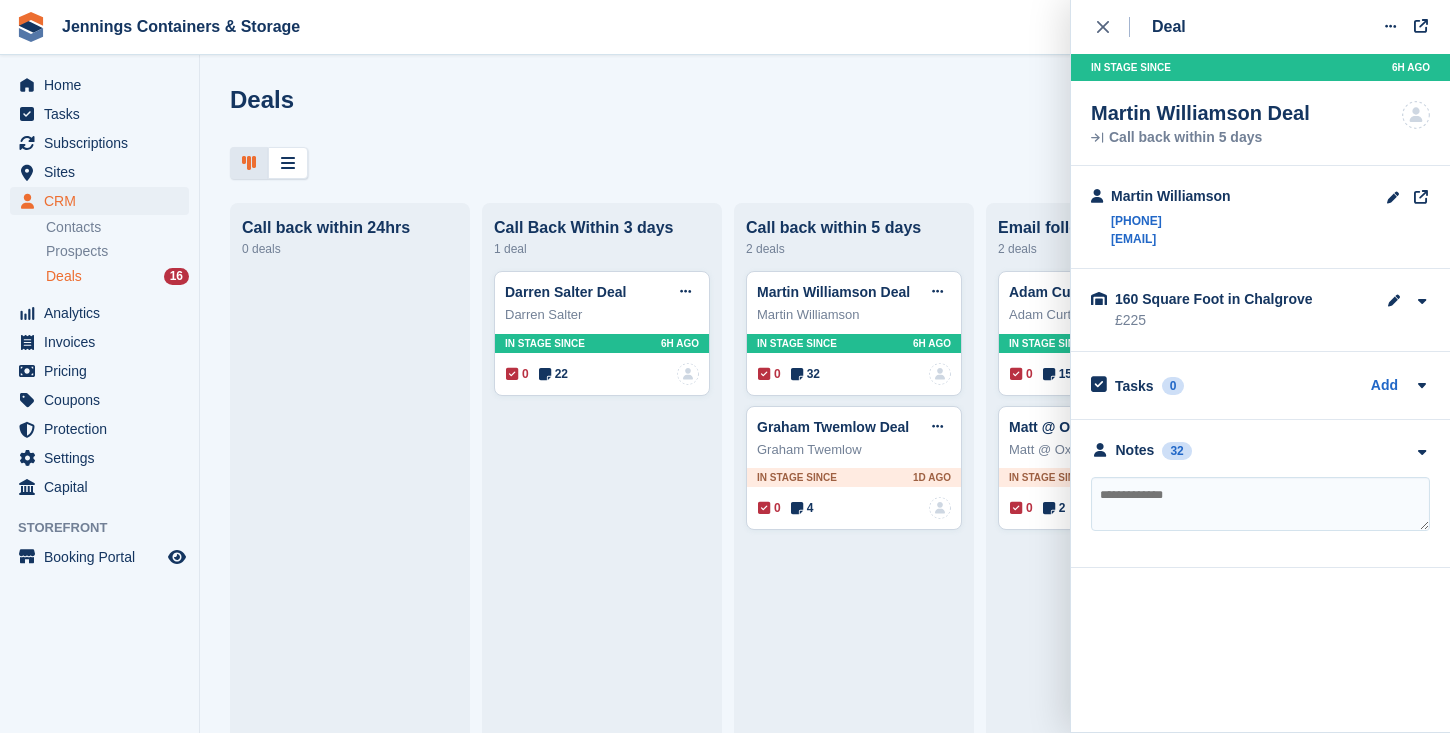 scroll, scrollTop: 0, scrollLeft: 0, axis: both 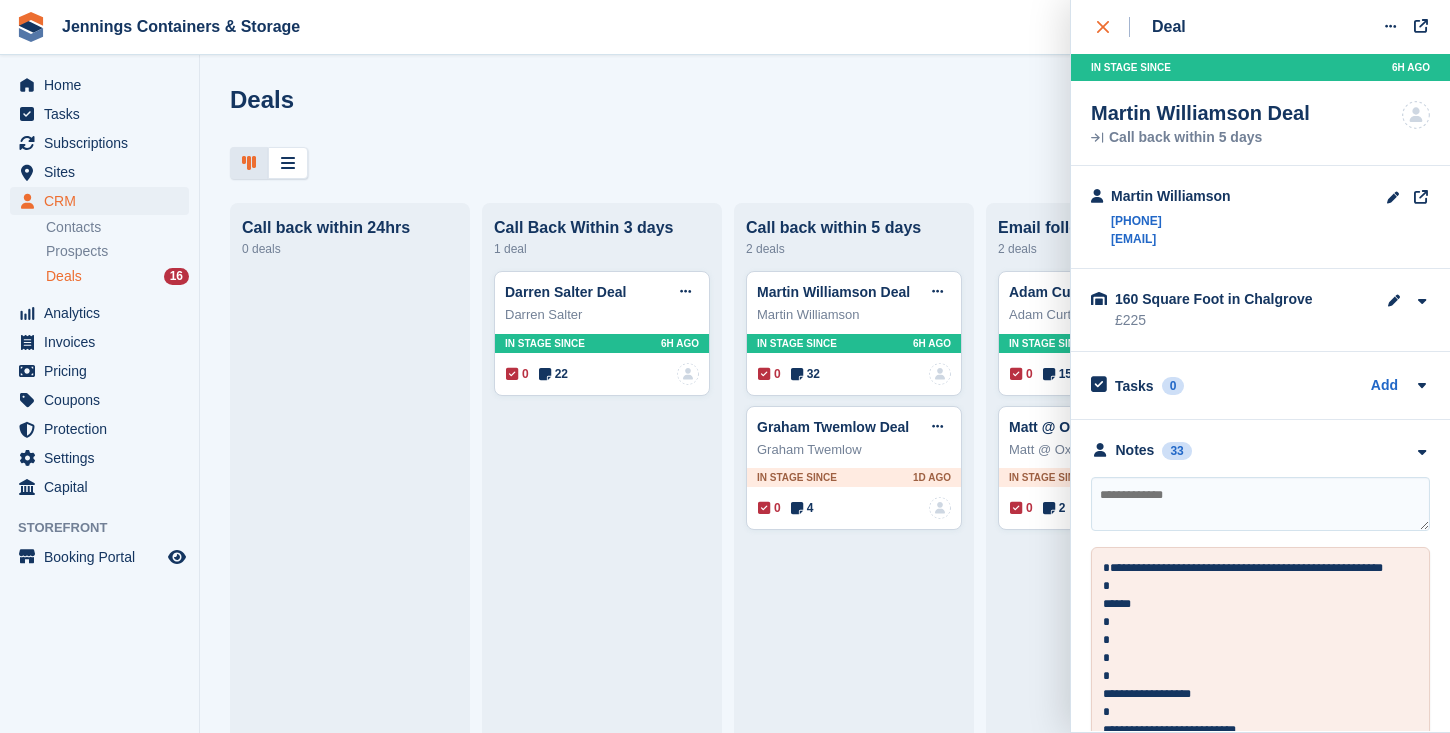 click at bounding box center (1113, 27) 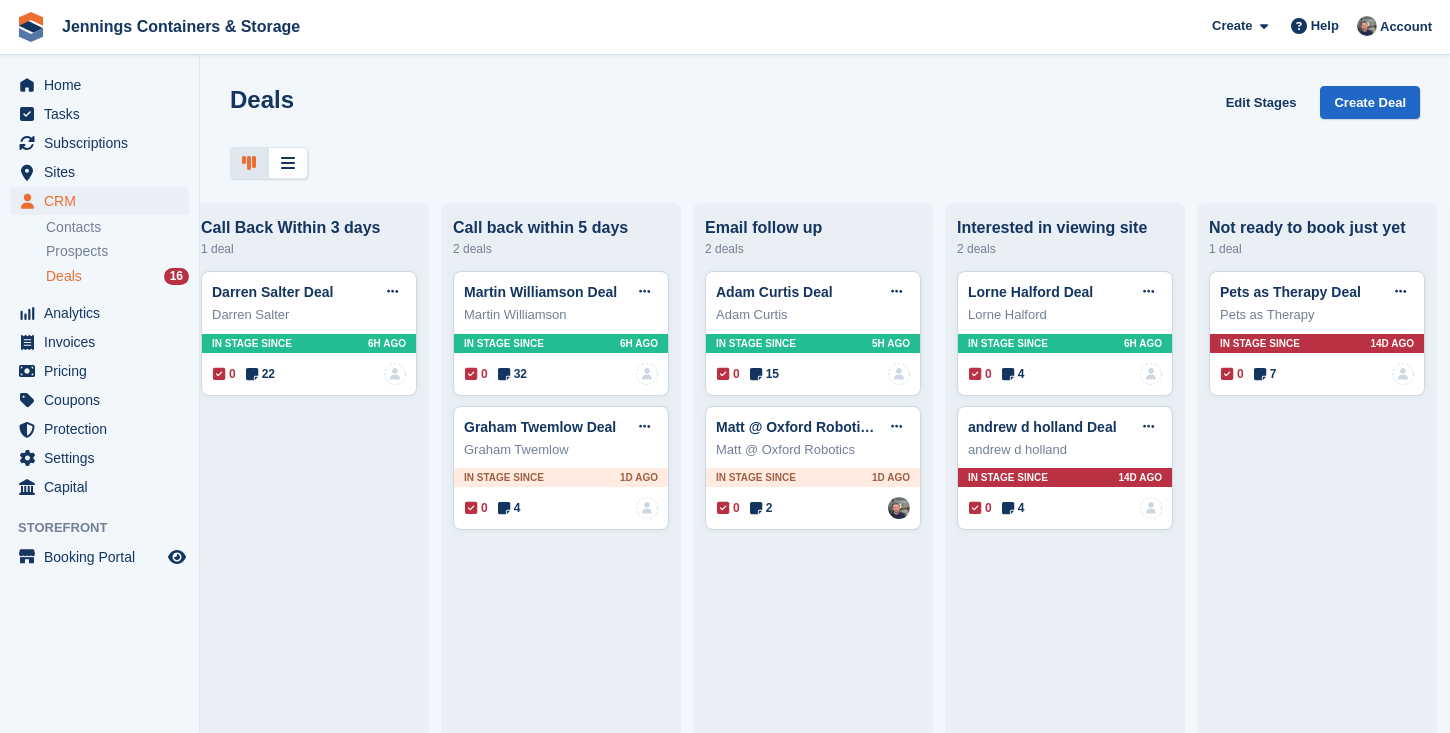 scroll, scrollTop: 0, scrollLeft: 305, axis: horizontal 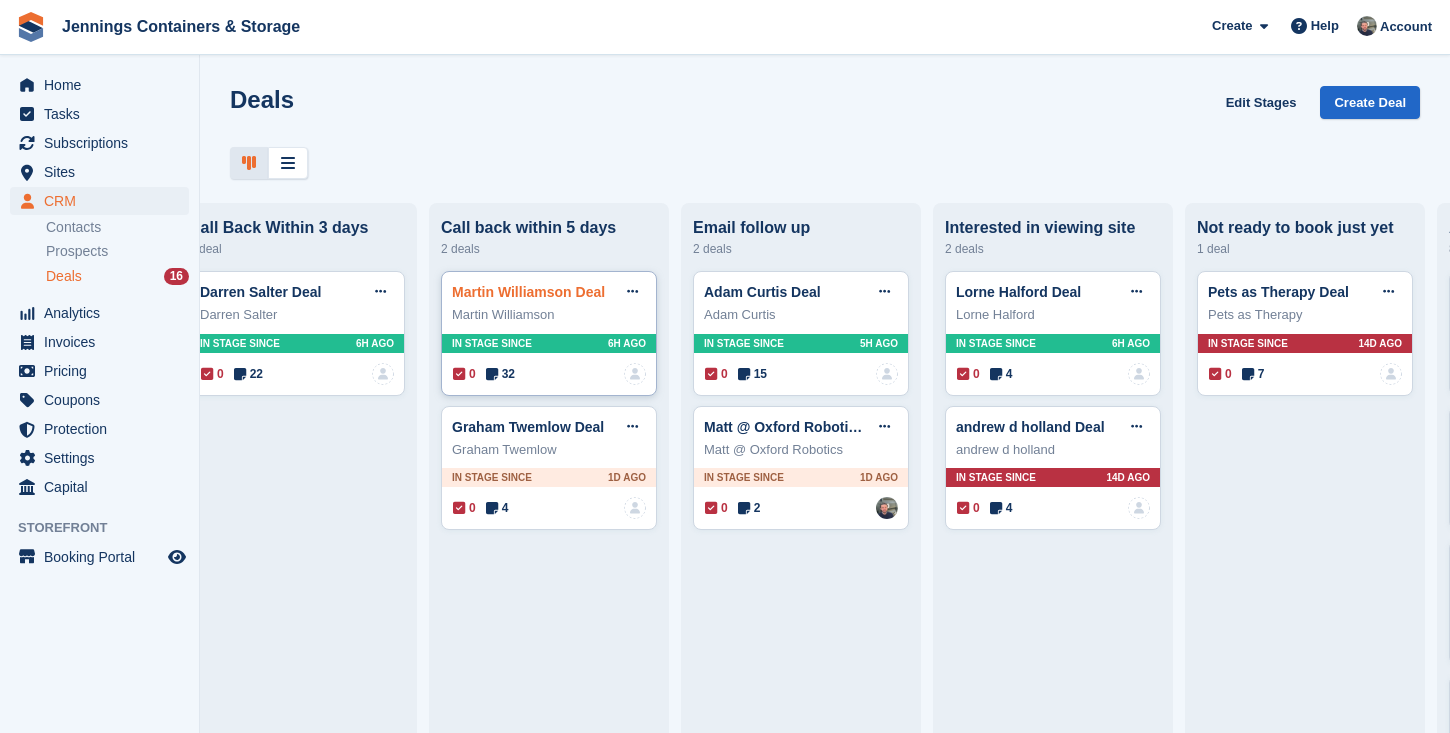 type 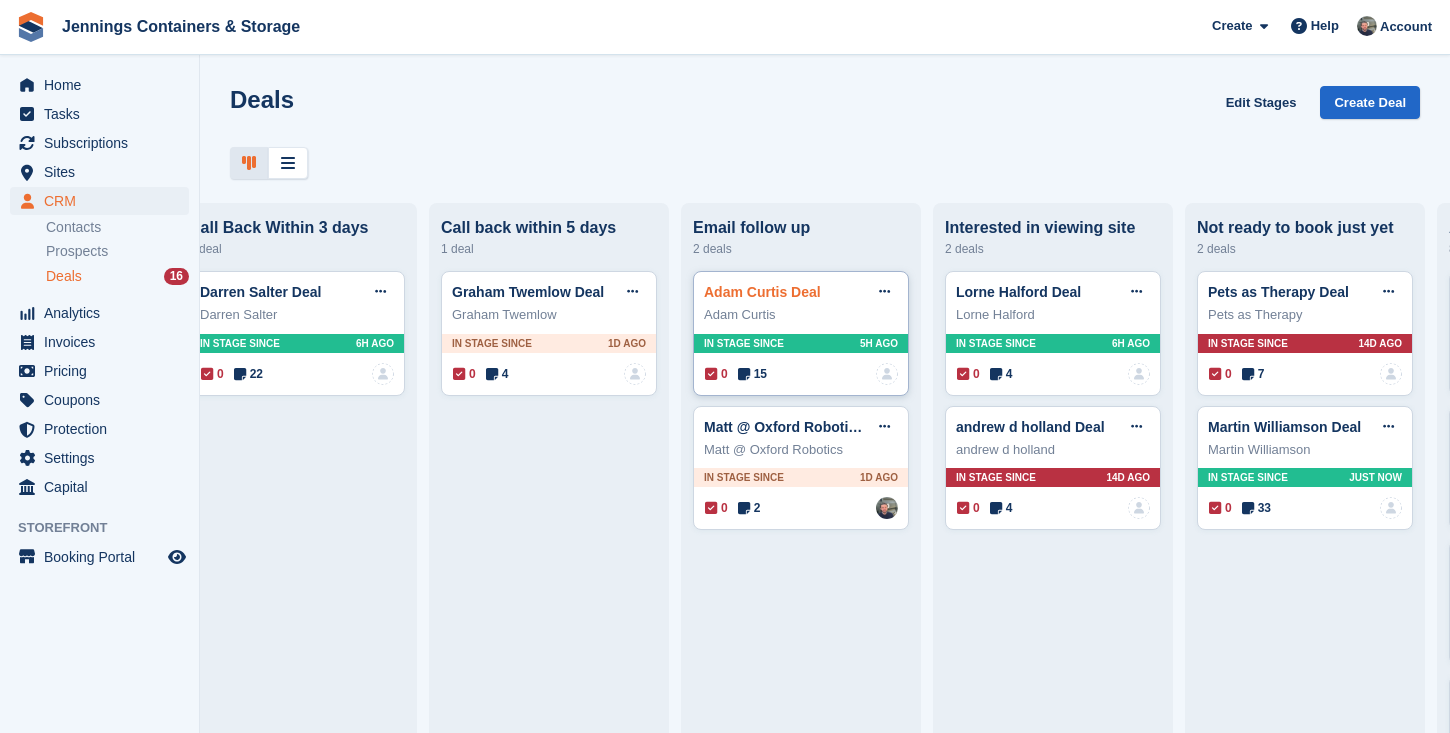type 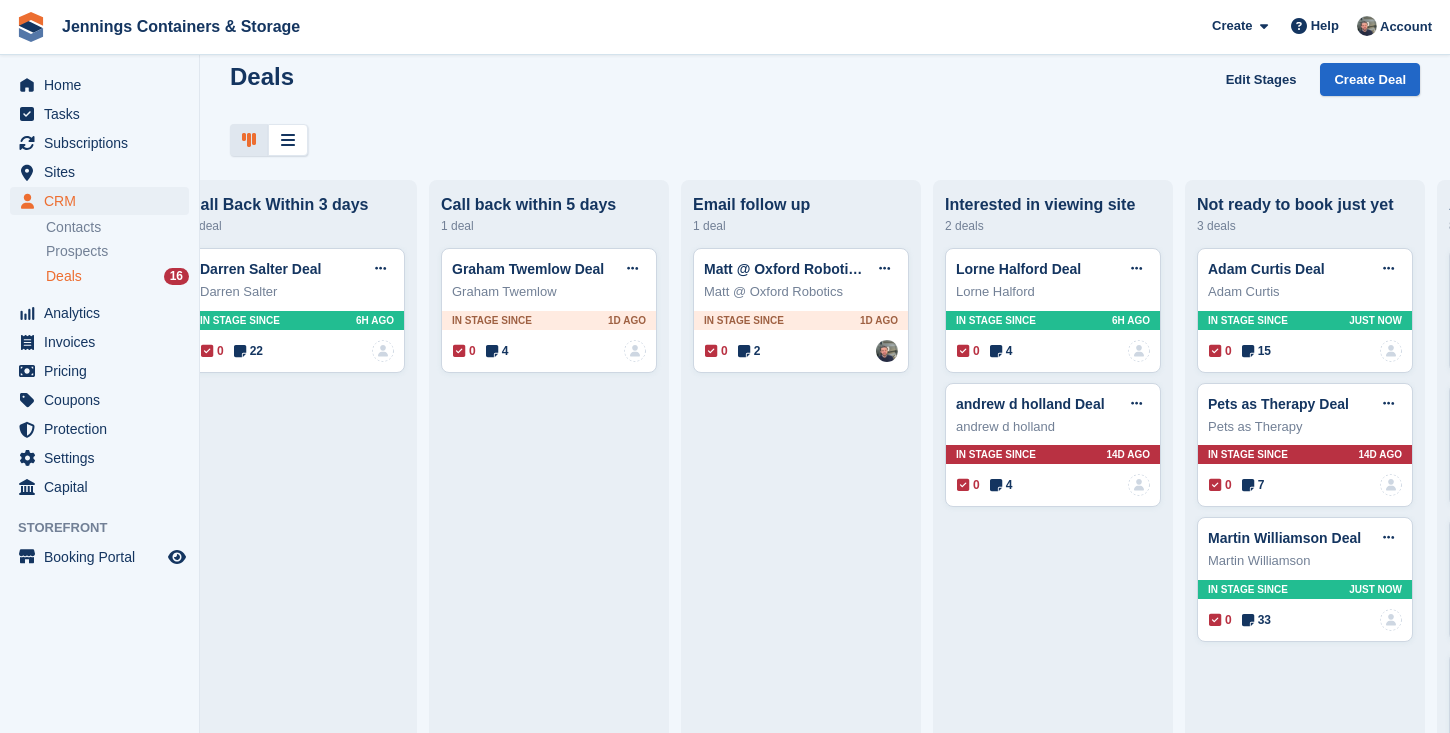 scroll, scrollTop: 30, scrollLeft: 0, axis: vertical 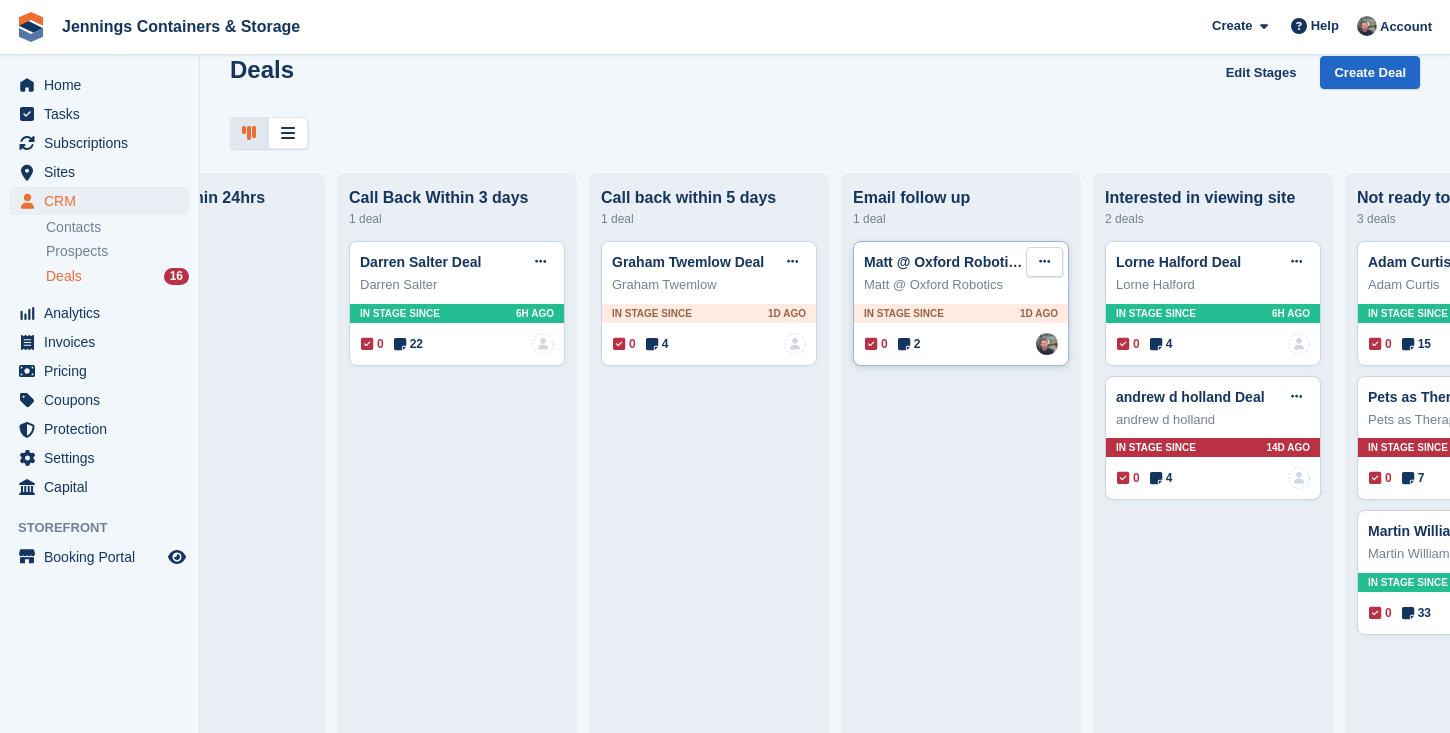 click at bounding box center (1044, 261) 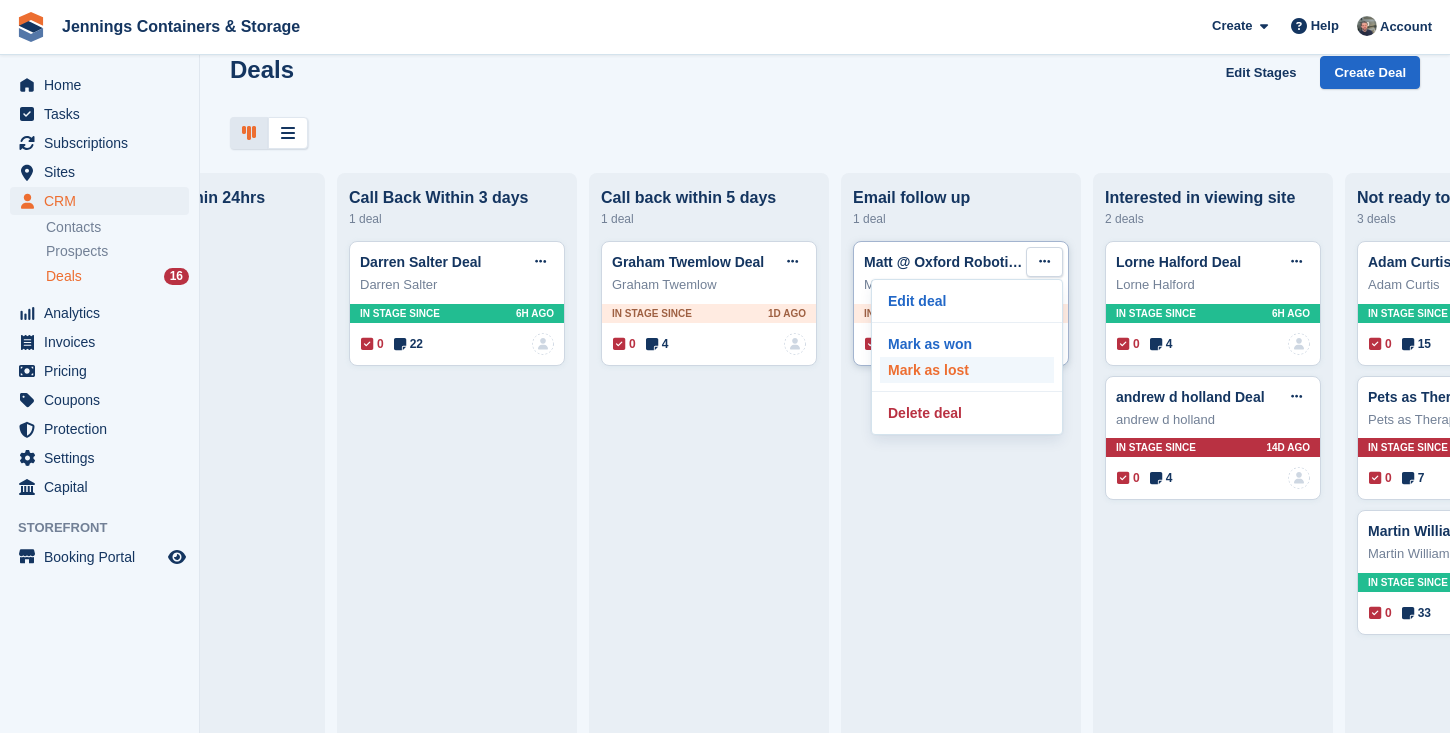 click on "Mark as lost" at bounding box center (967, 370) 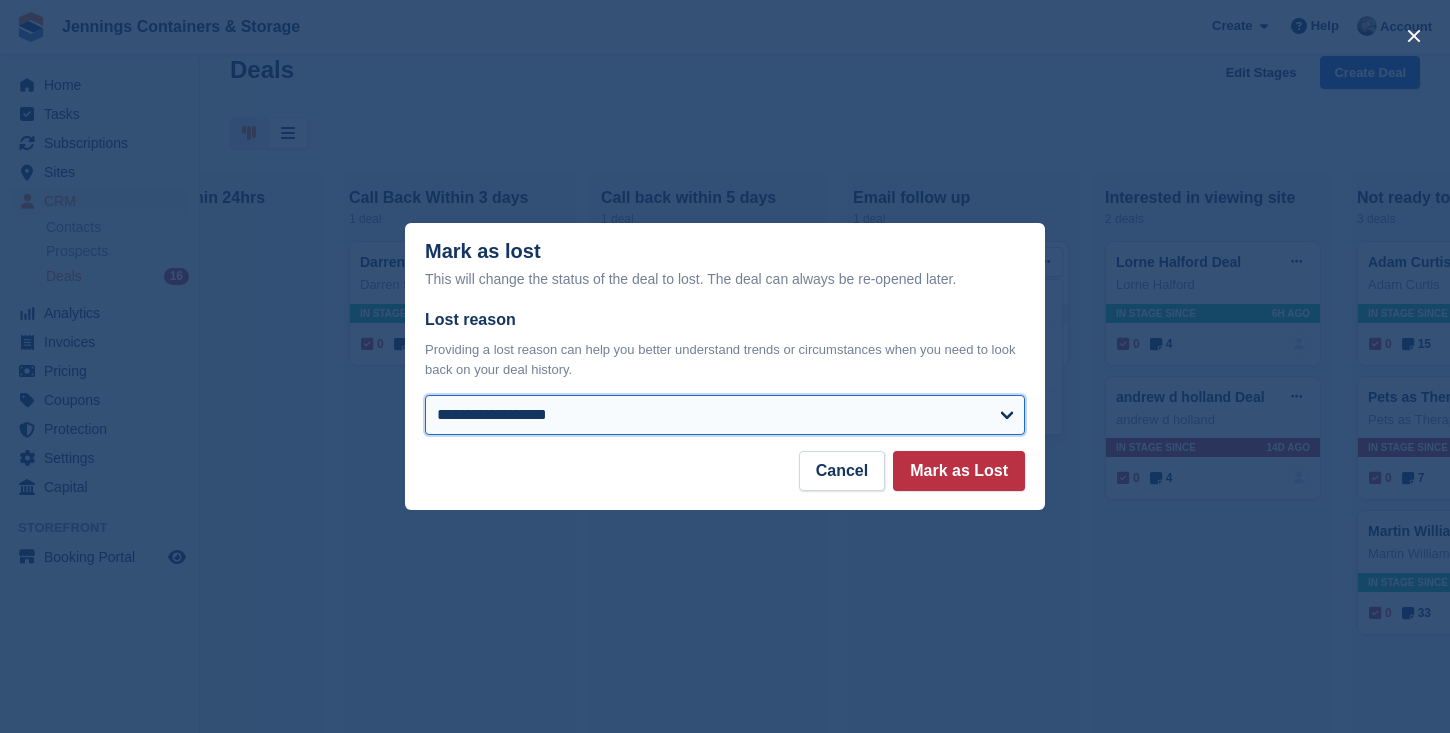 select on "**********" 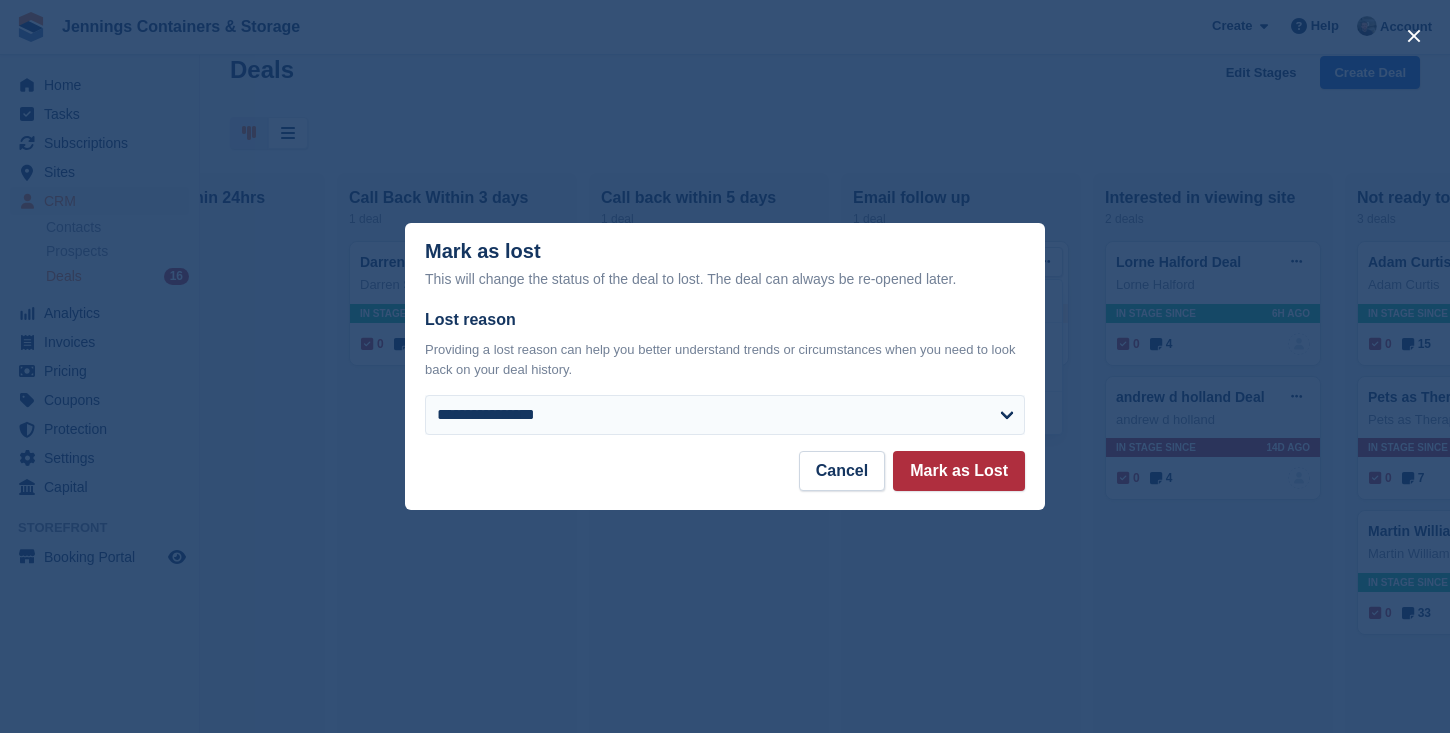 click on "Mark as Lost" at bounding box center (959, 471) 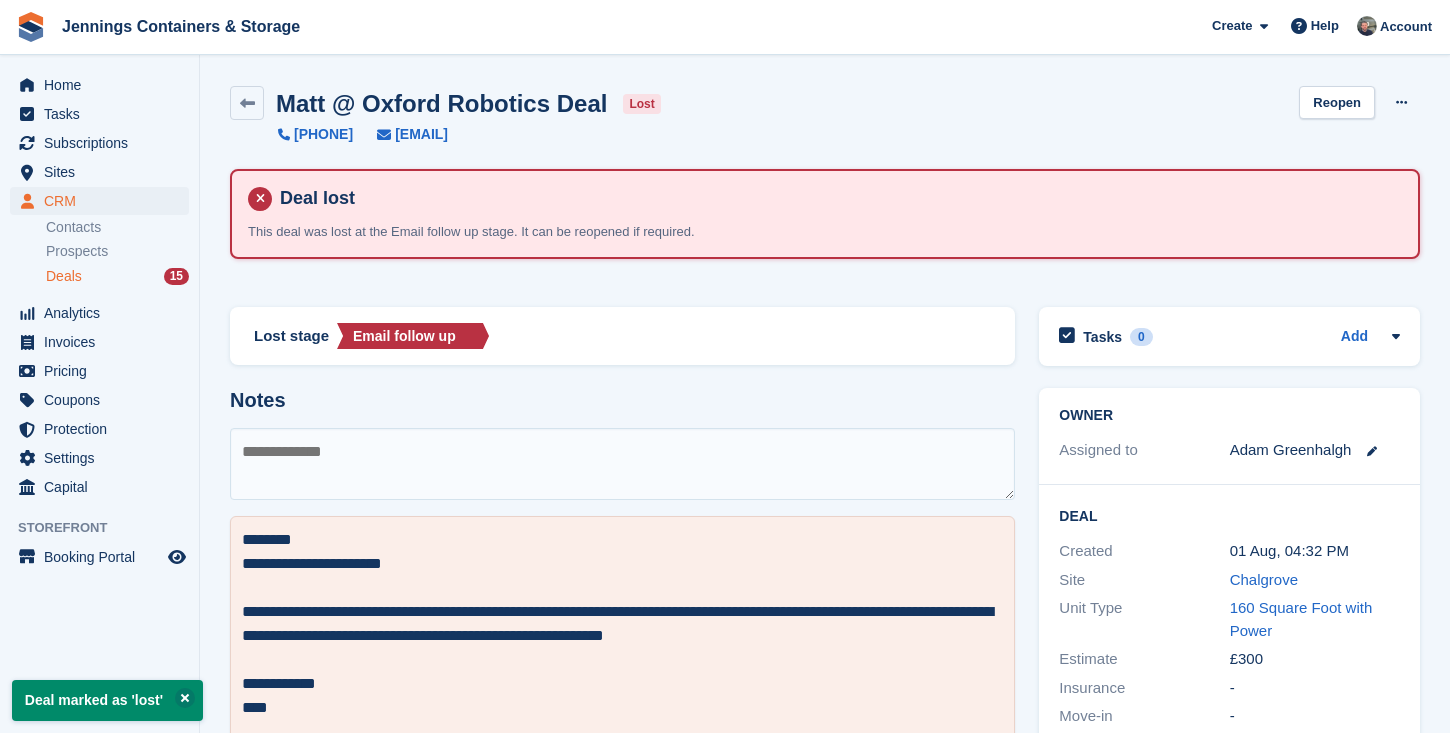 click on "Deals" at bounding box center (64, 276) 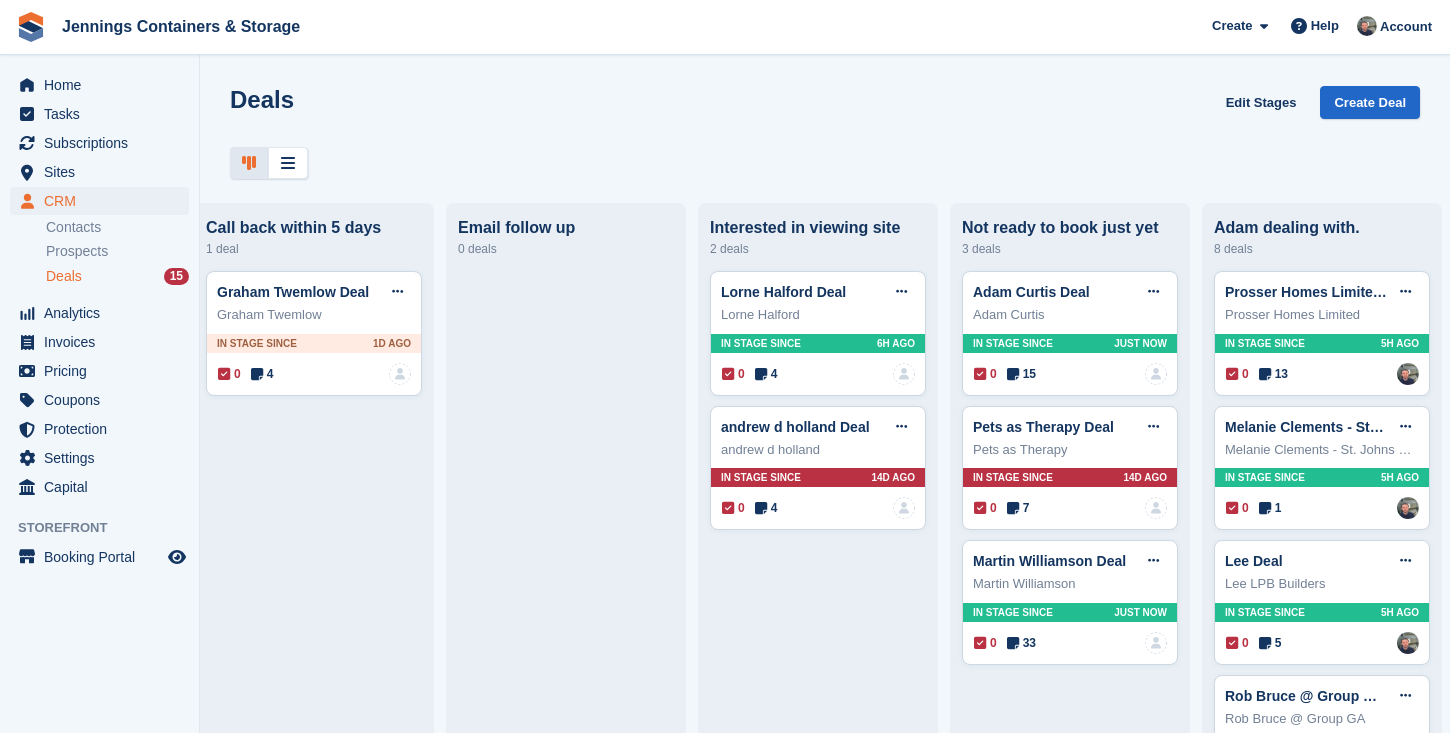 scroll, scrollTop: 0, scrollLeft: 533, axis: horizontal 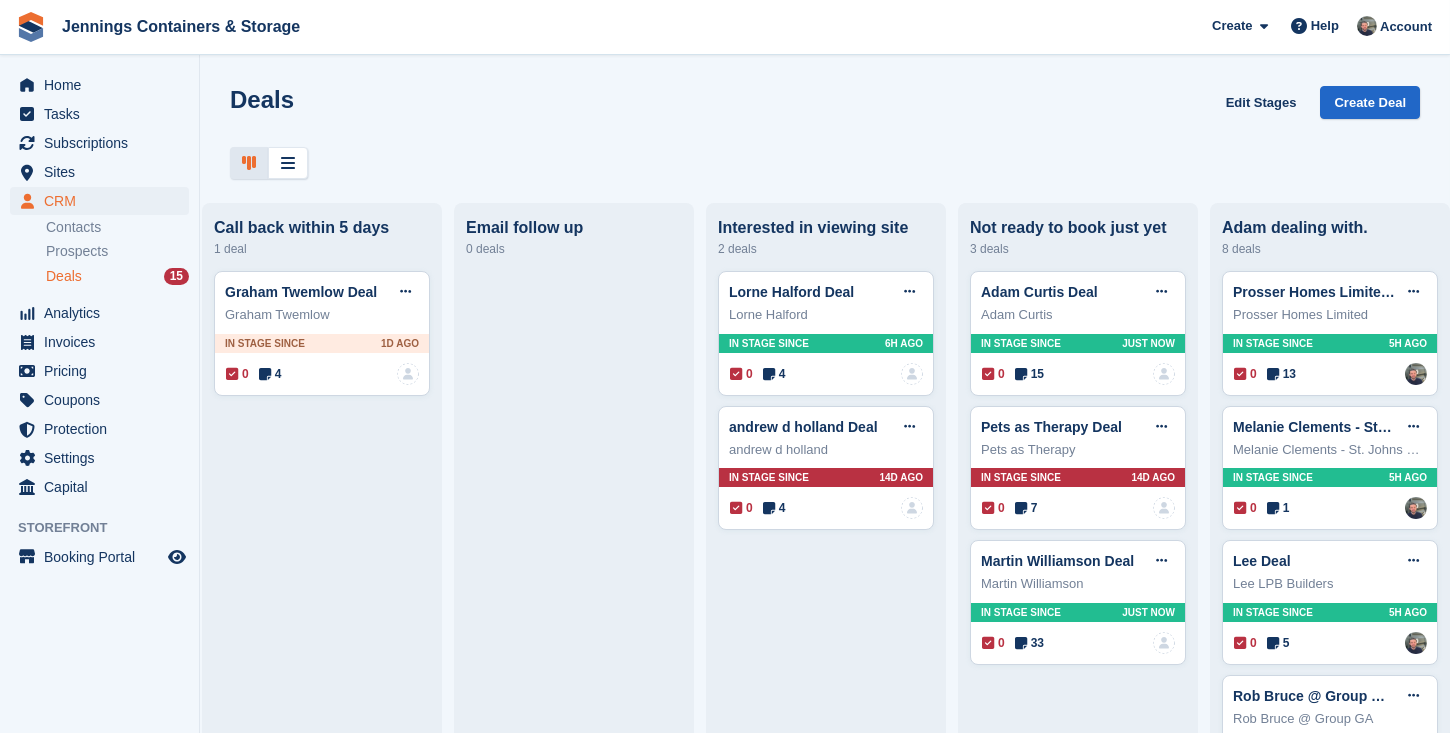 click on "Deals" at bounding box center (64, 276) 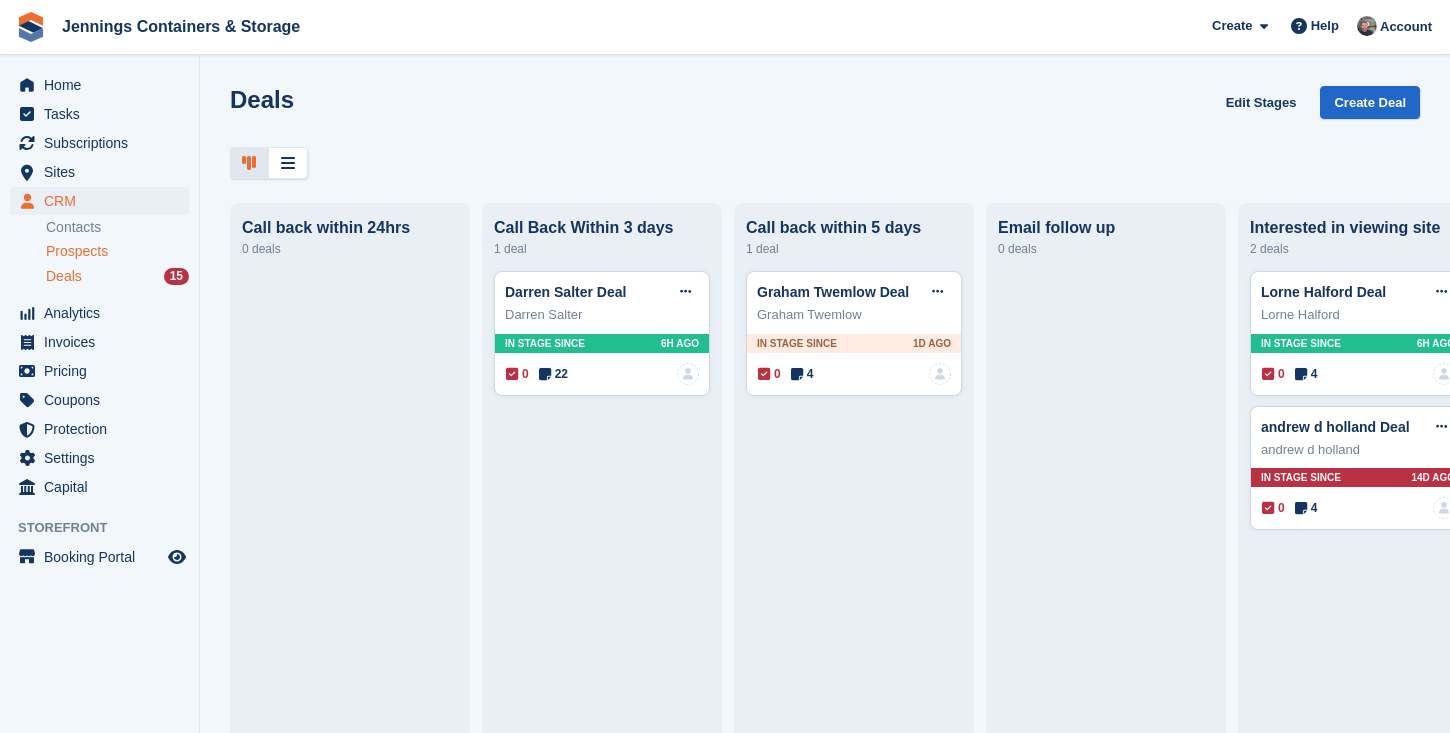 click on "Prospects" at bounding box center (77, 251) 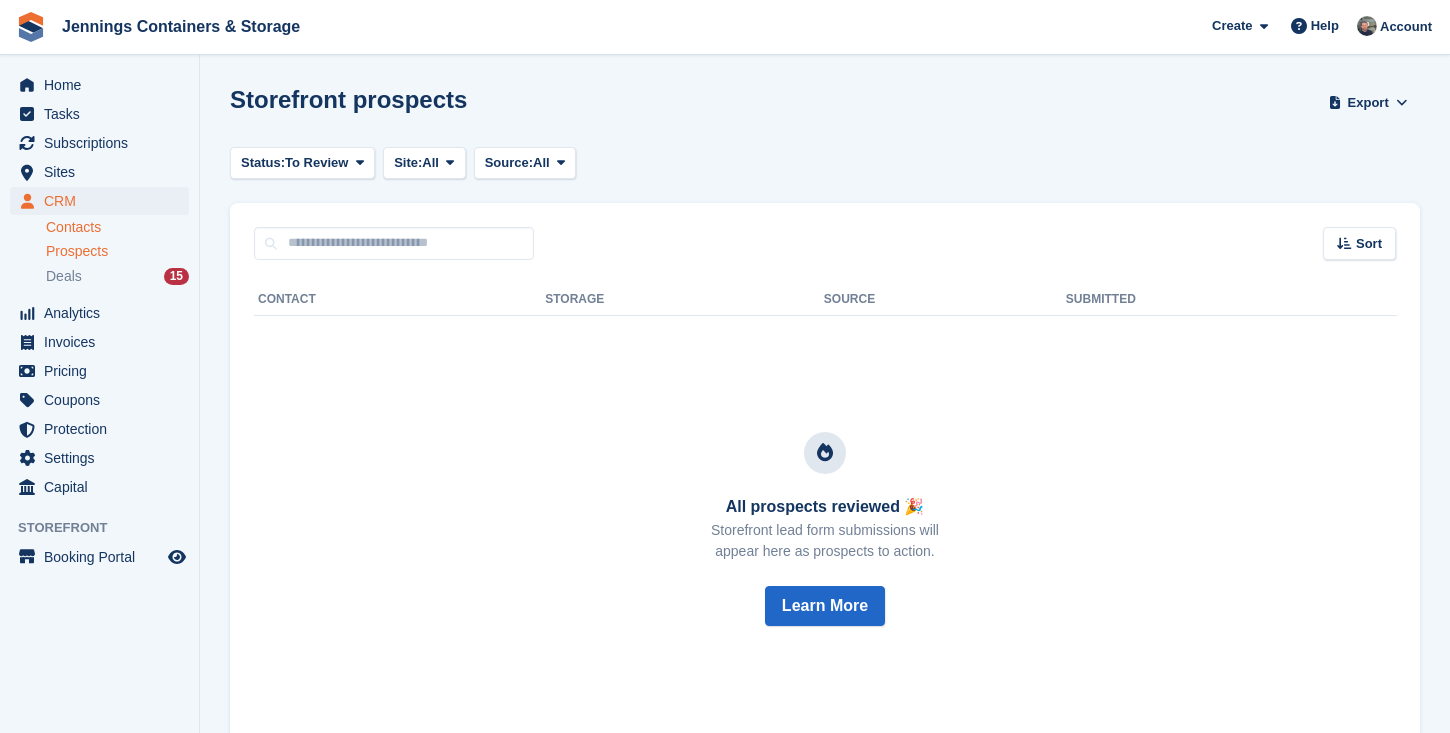 click on "Contacts" at bounding box center [117, 227] 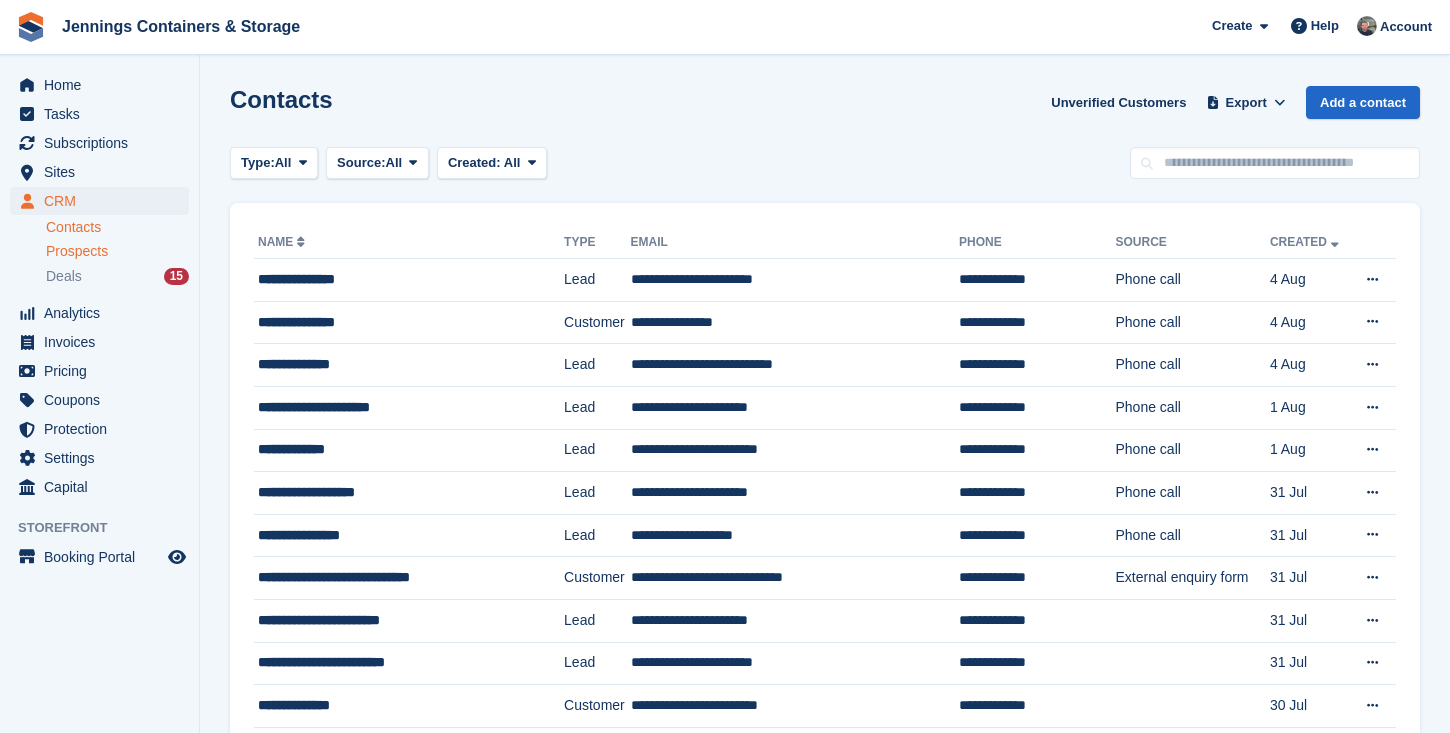 click on "Prospects" at bounding box center (77, 251) 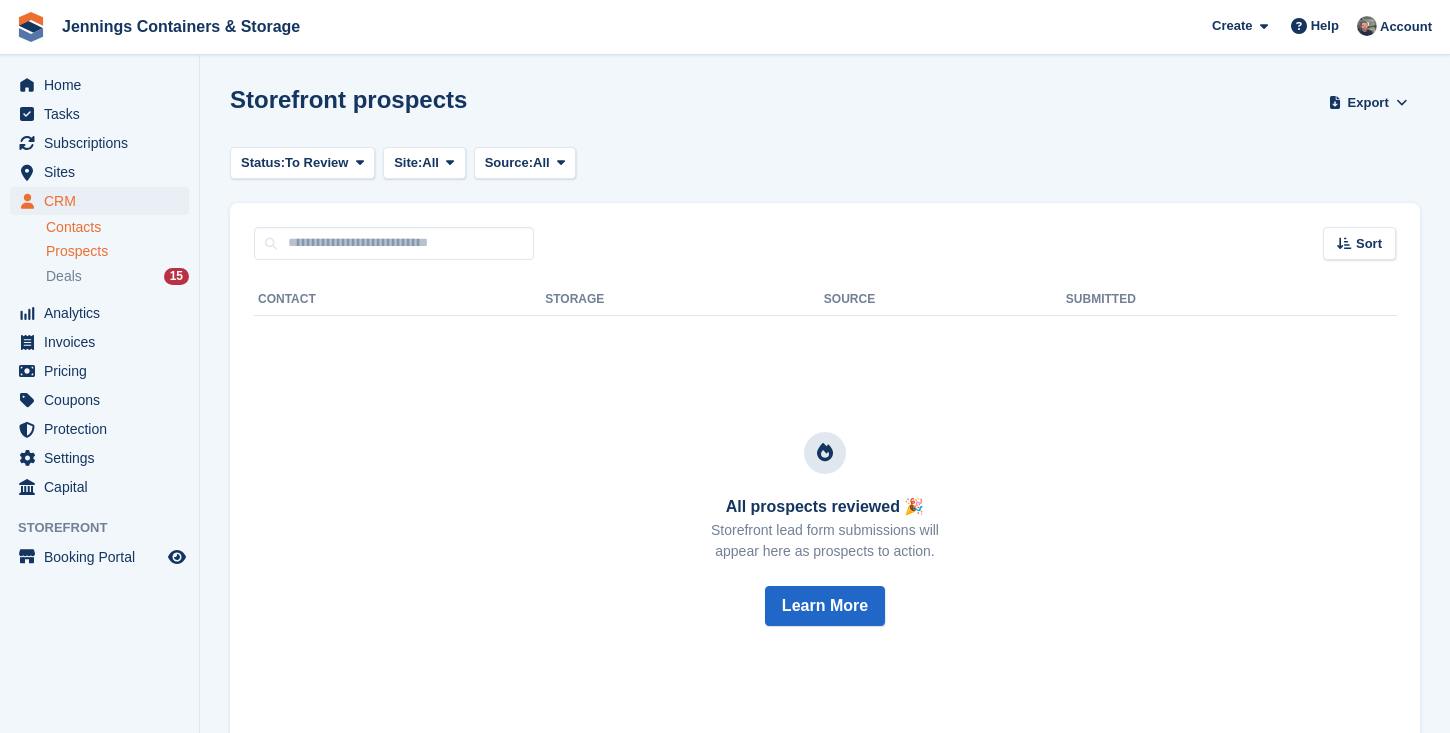 click on "Contacts" at bounding box center (117, 227) 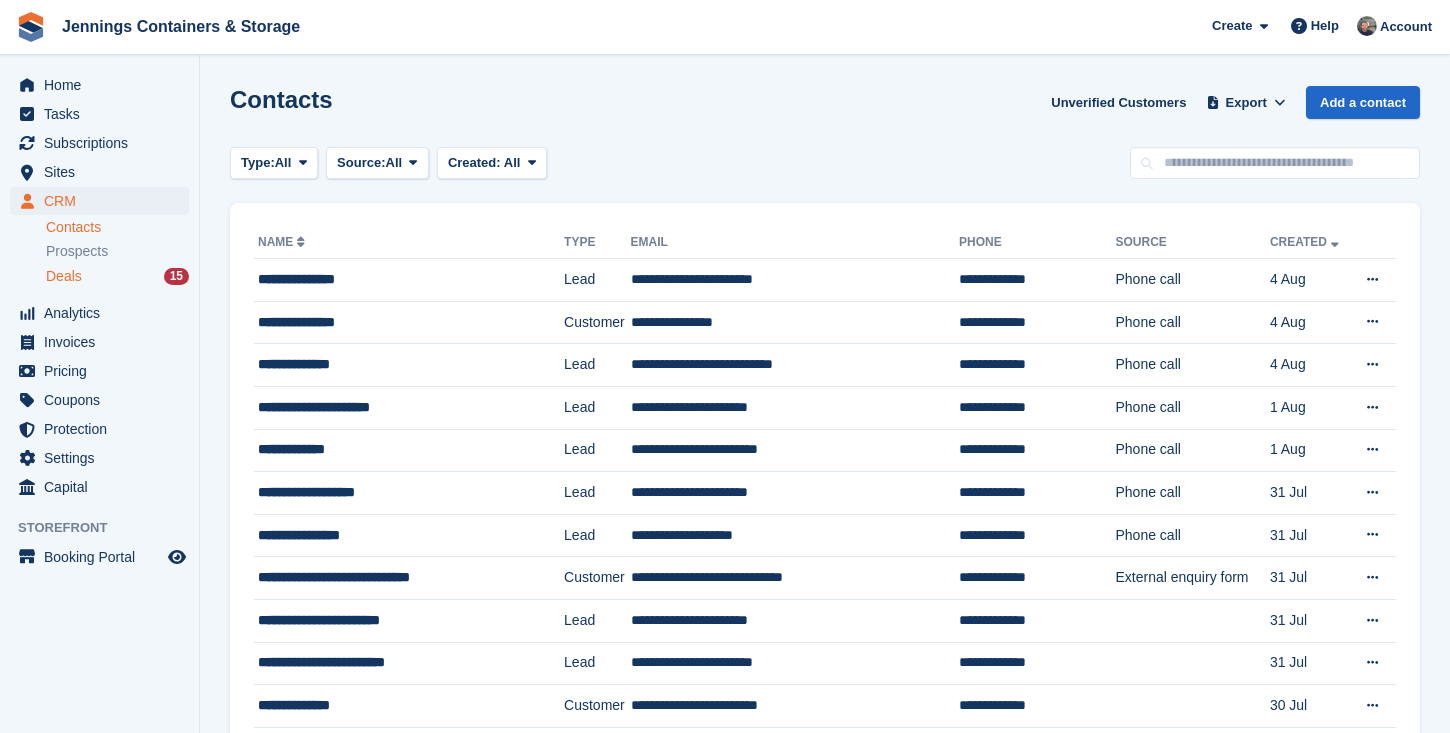 click on "Deals
15" at bounding box center (117, 276) 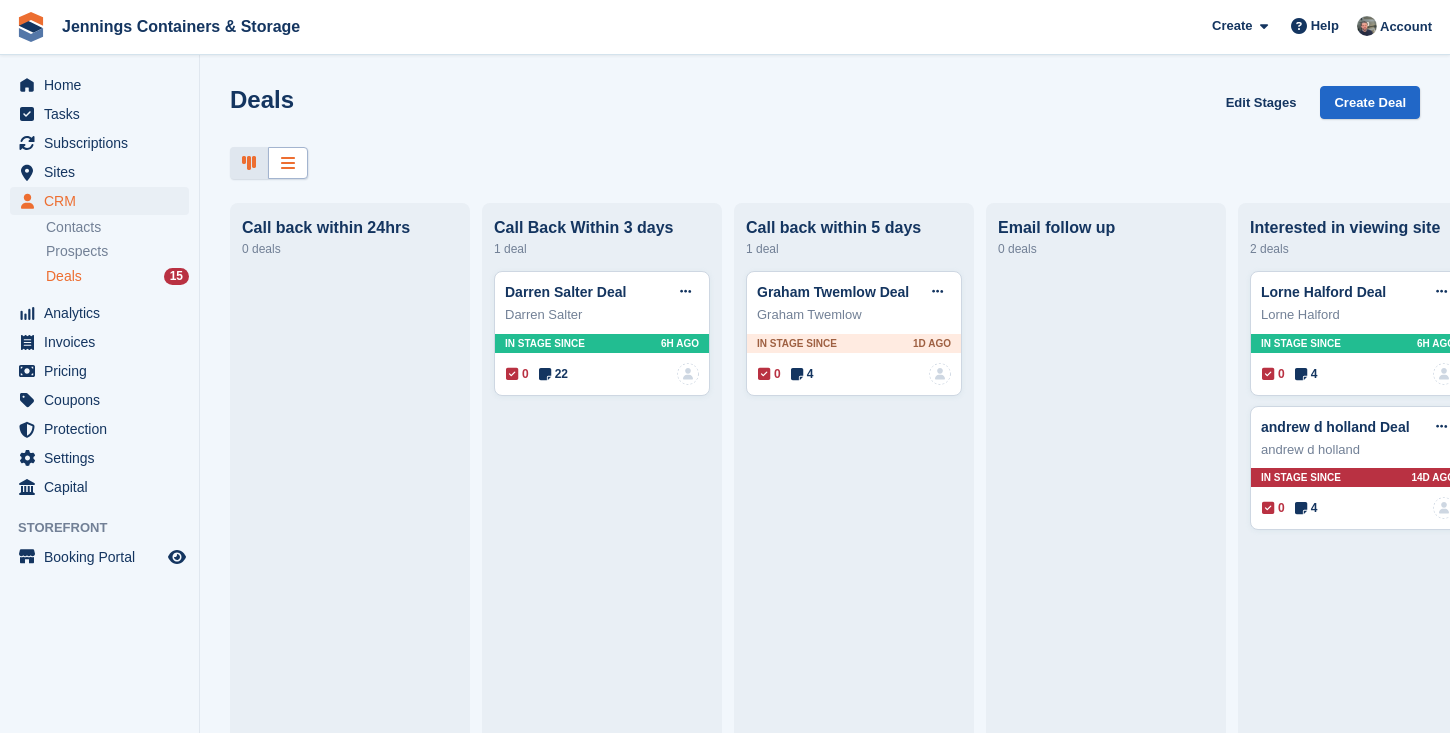 click at bounding box center (288, 163) 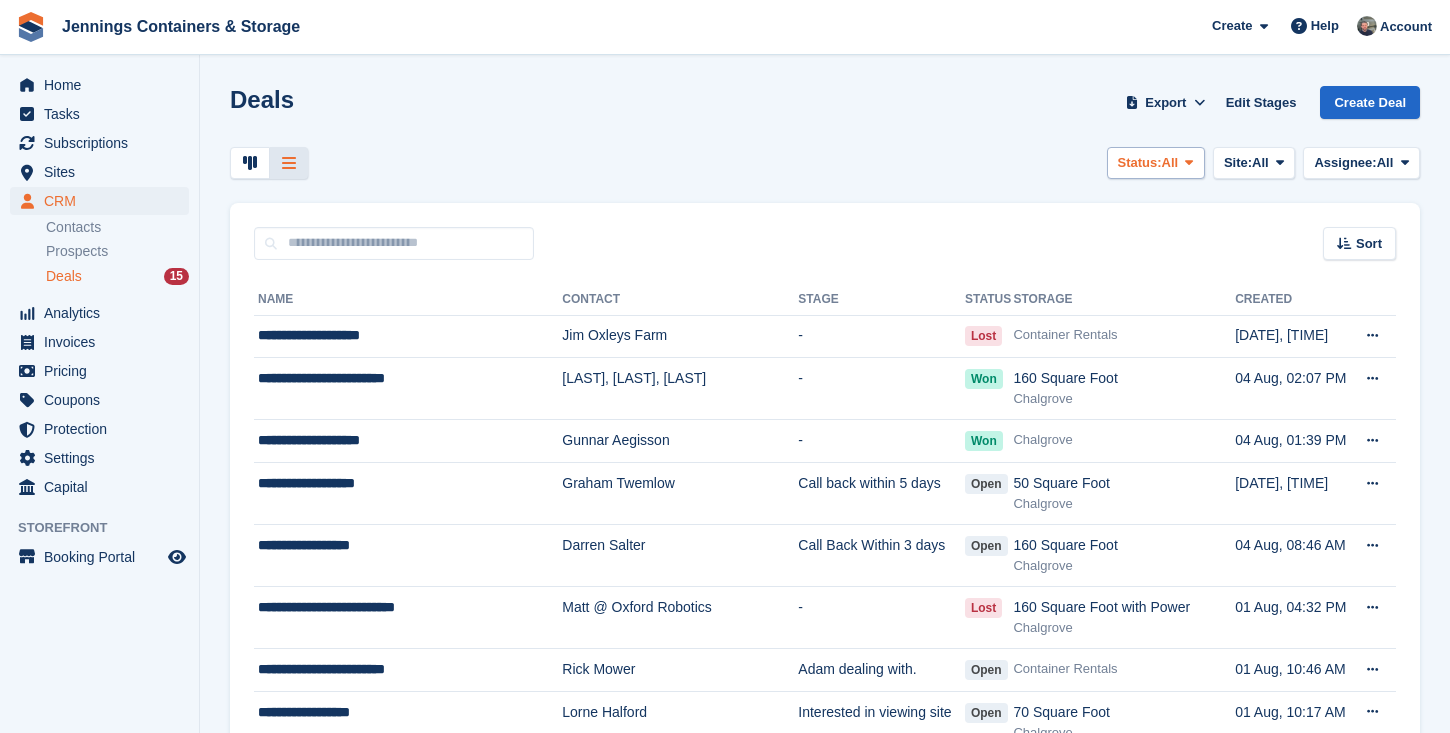 click on "Status:
All" at bounding box center [1156, 163] 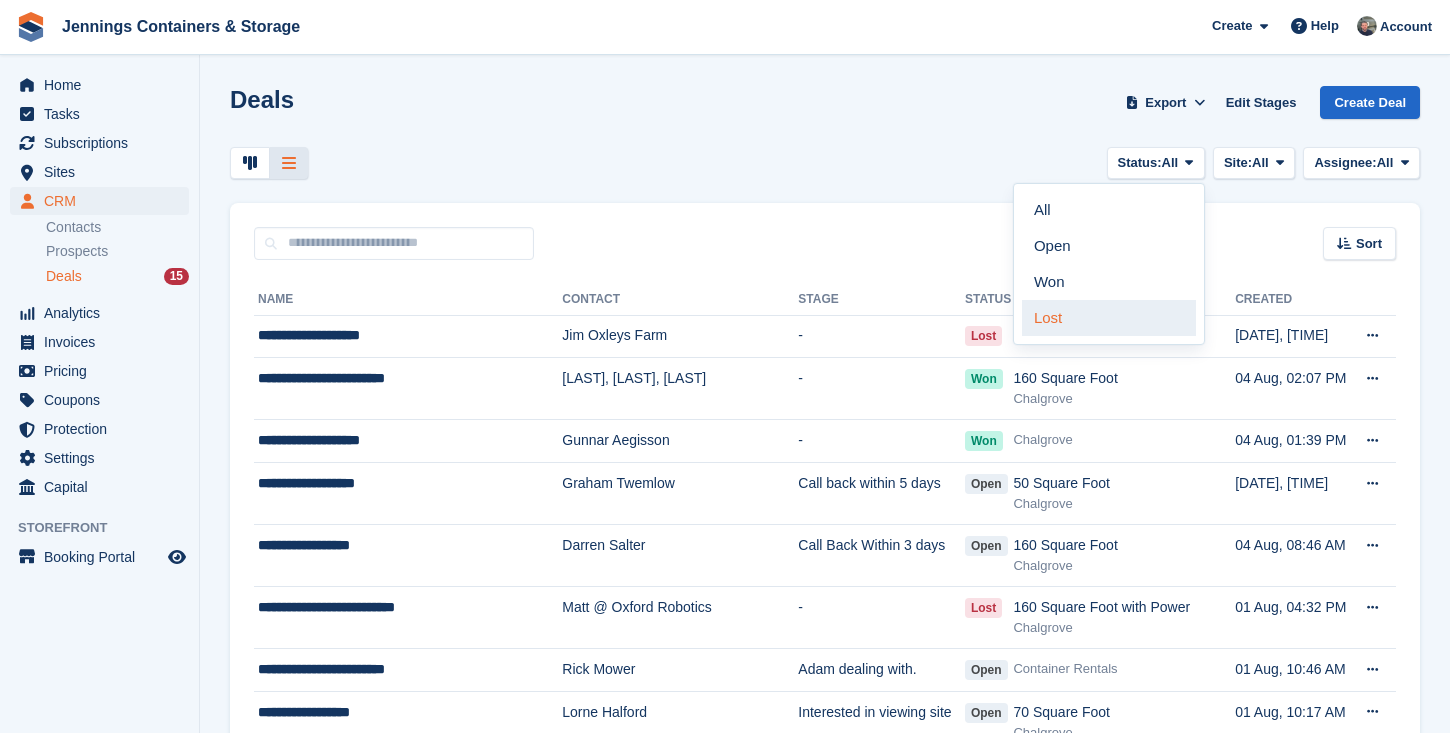 click on "Lost" at bounding box center (1109, 318) 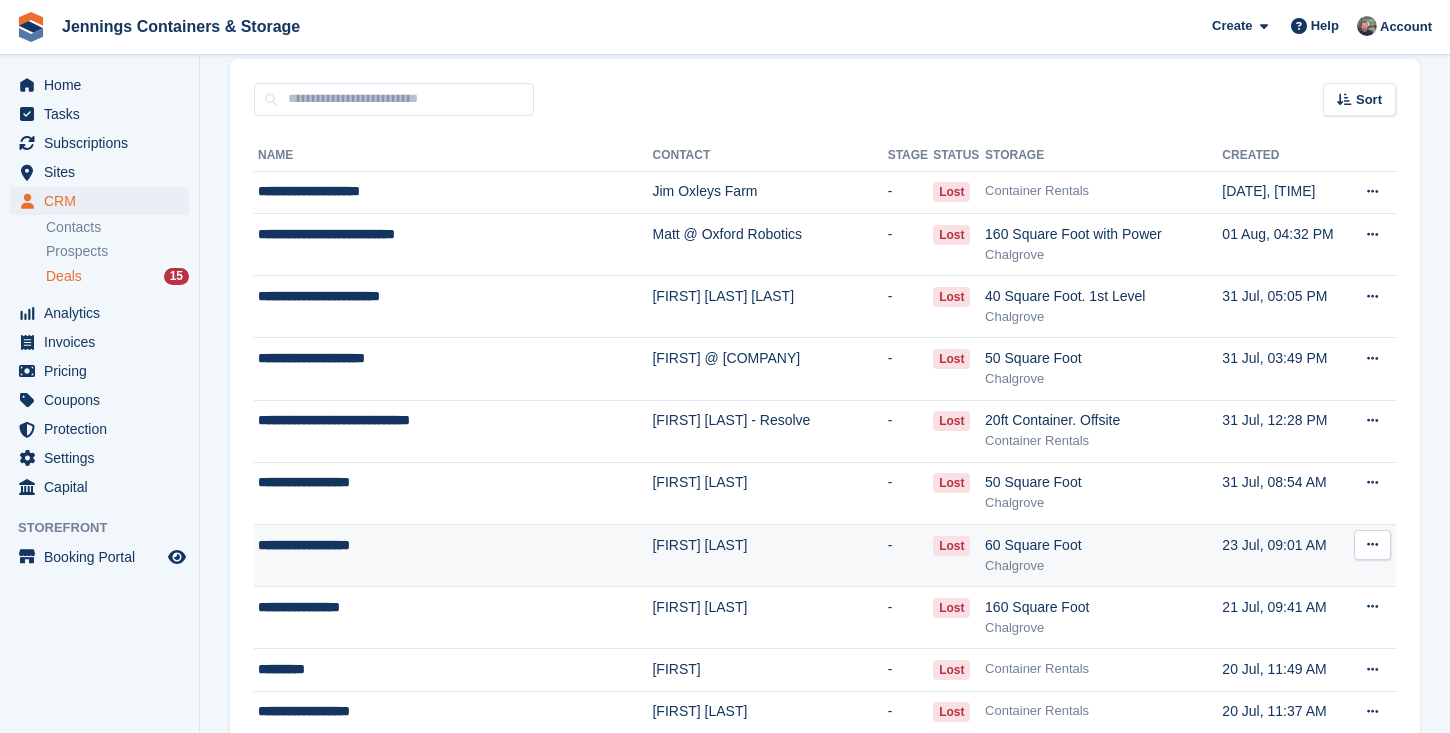 scroll, scrollTop: 149, scrollLeft: 0, axis: vertical 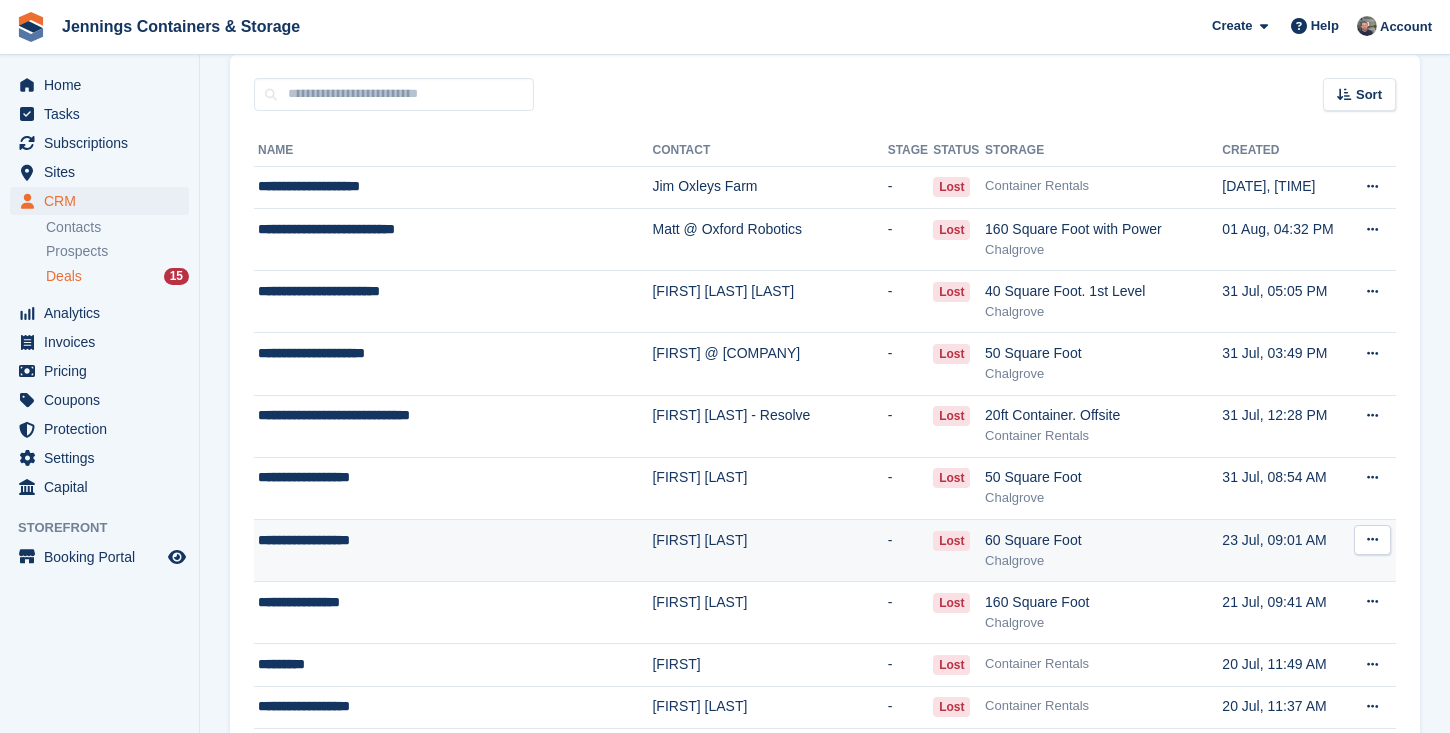 click at bounding box center [1372, 539] 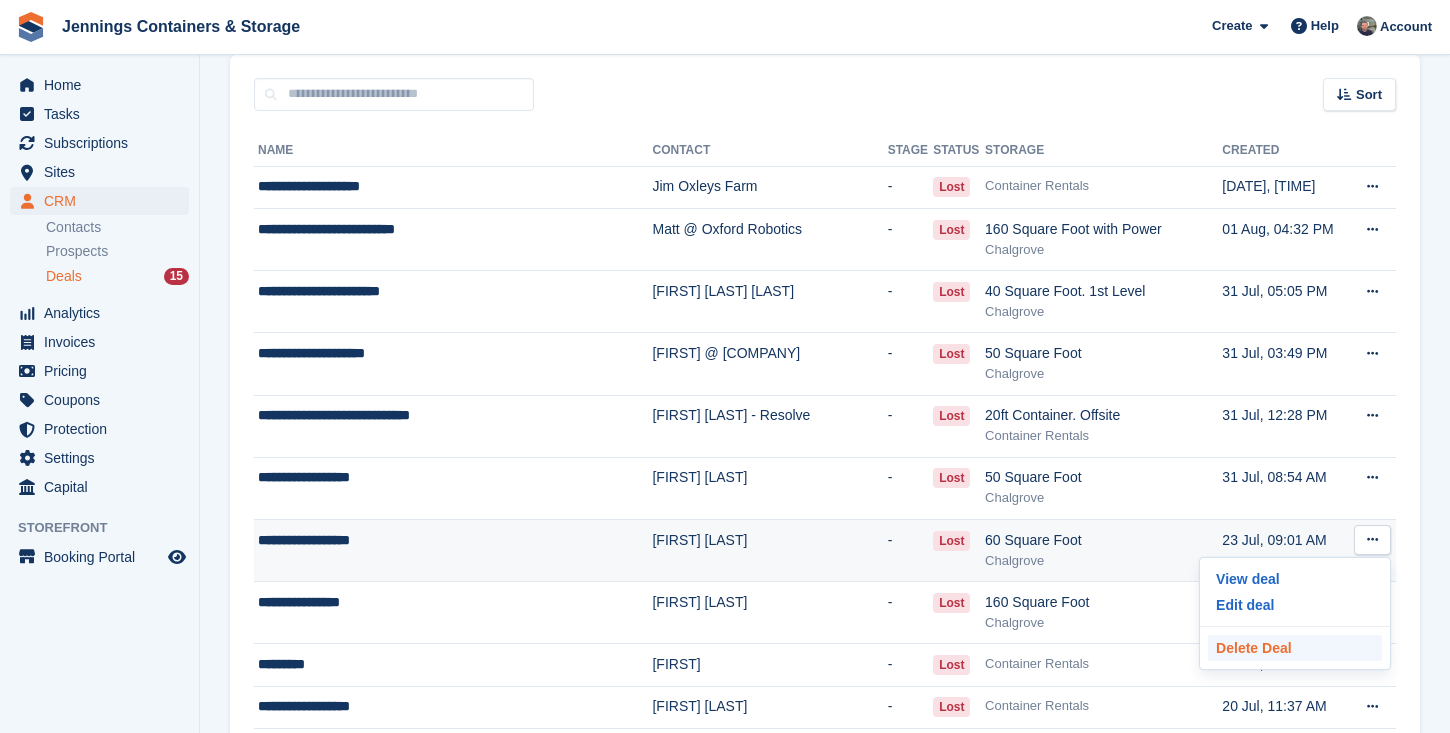 click on "Delete Deal" at bounding box center [1295, 648] 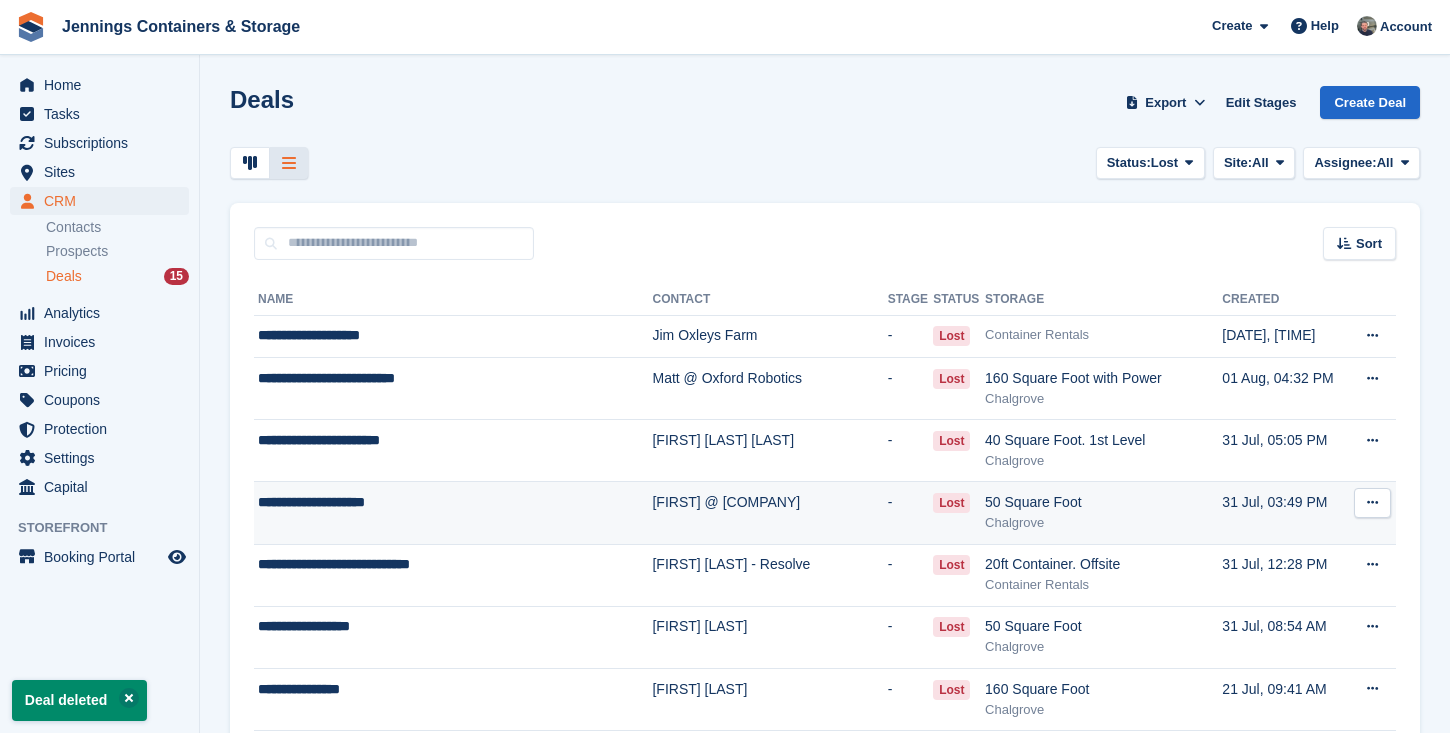 scroll, scrollTop: 191, scrollLeft: 0, axis: vertical 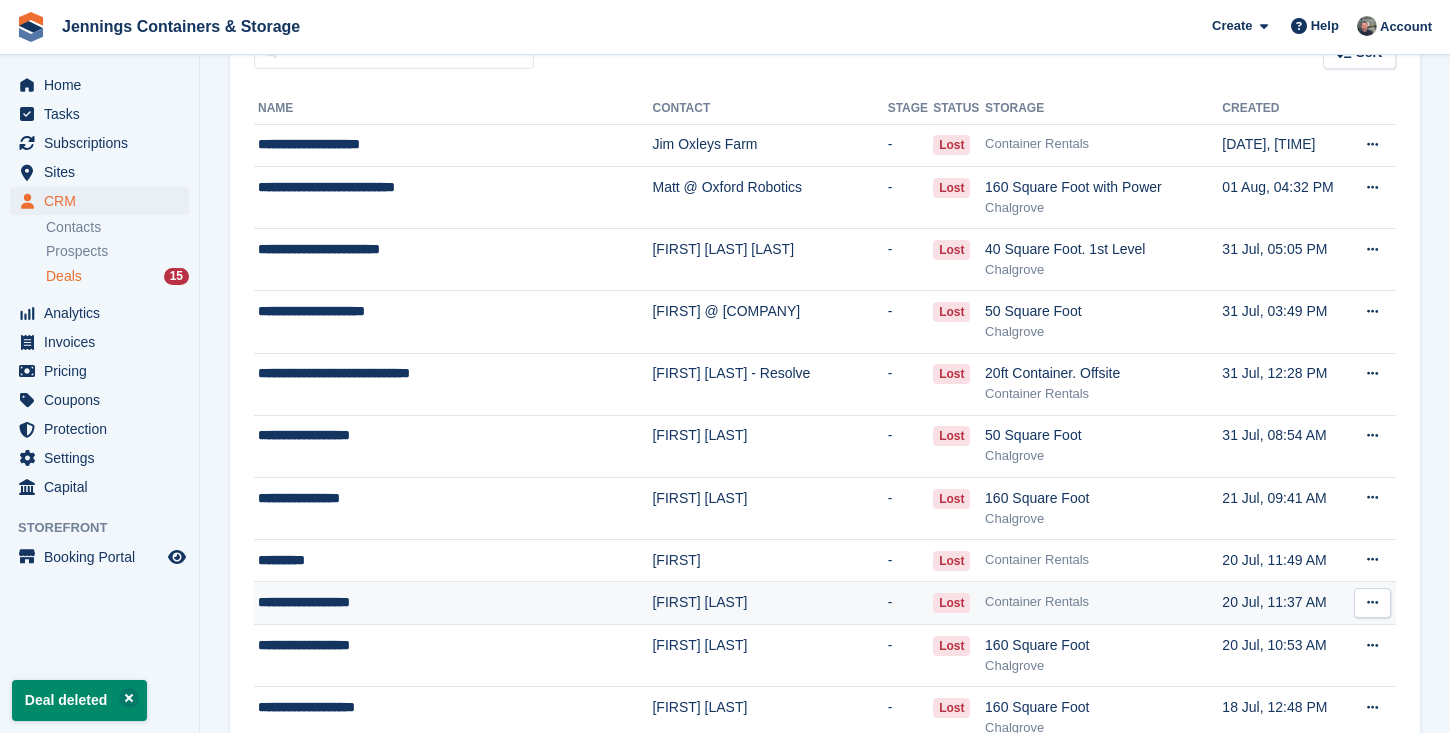 click on "Container Rentals" at bounding box center (1103, 603) 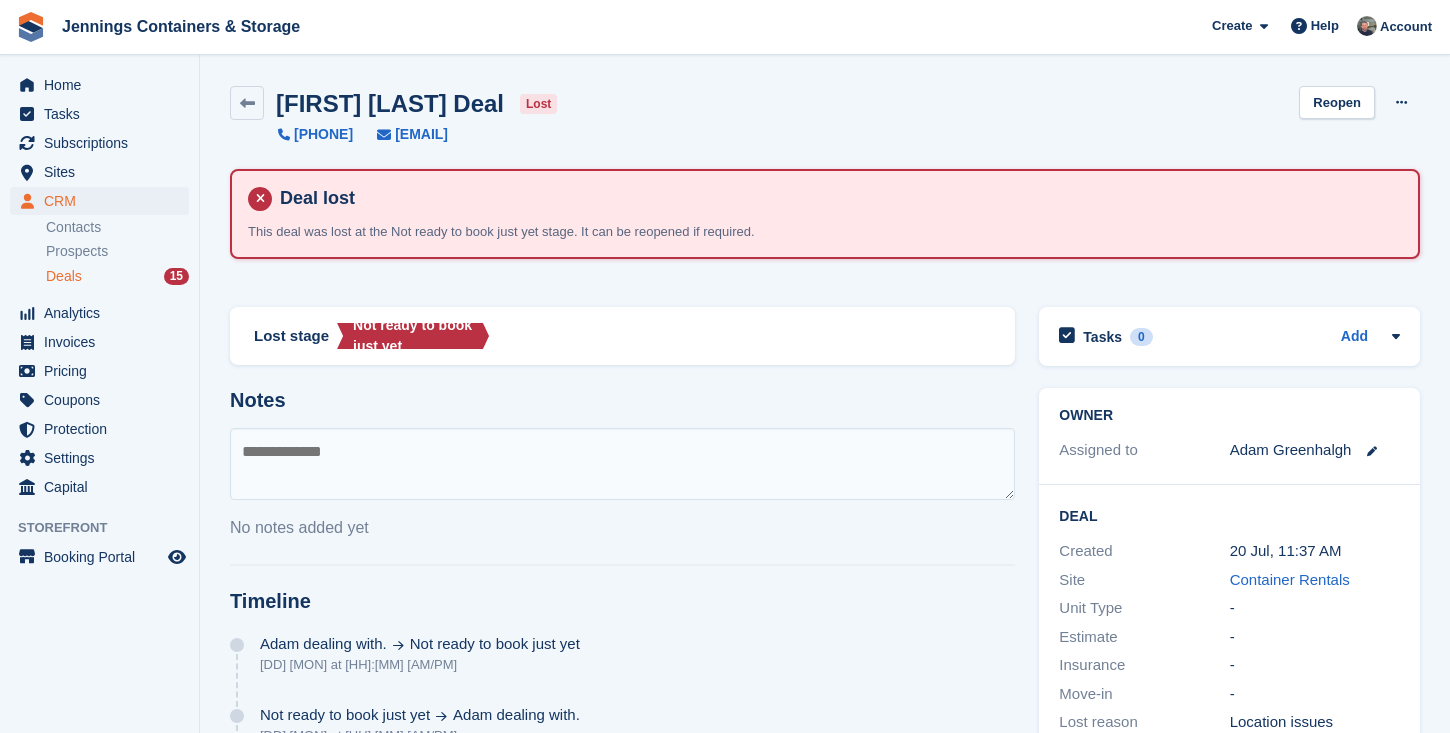 scroll, scrollTop: 0, scrollLeft: 0, axis: both 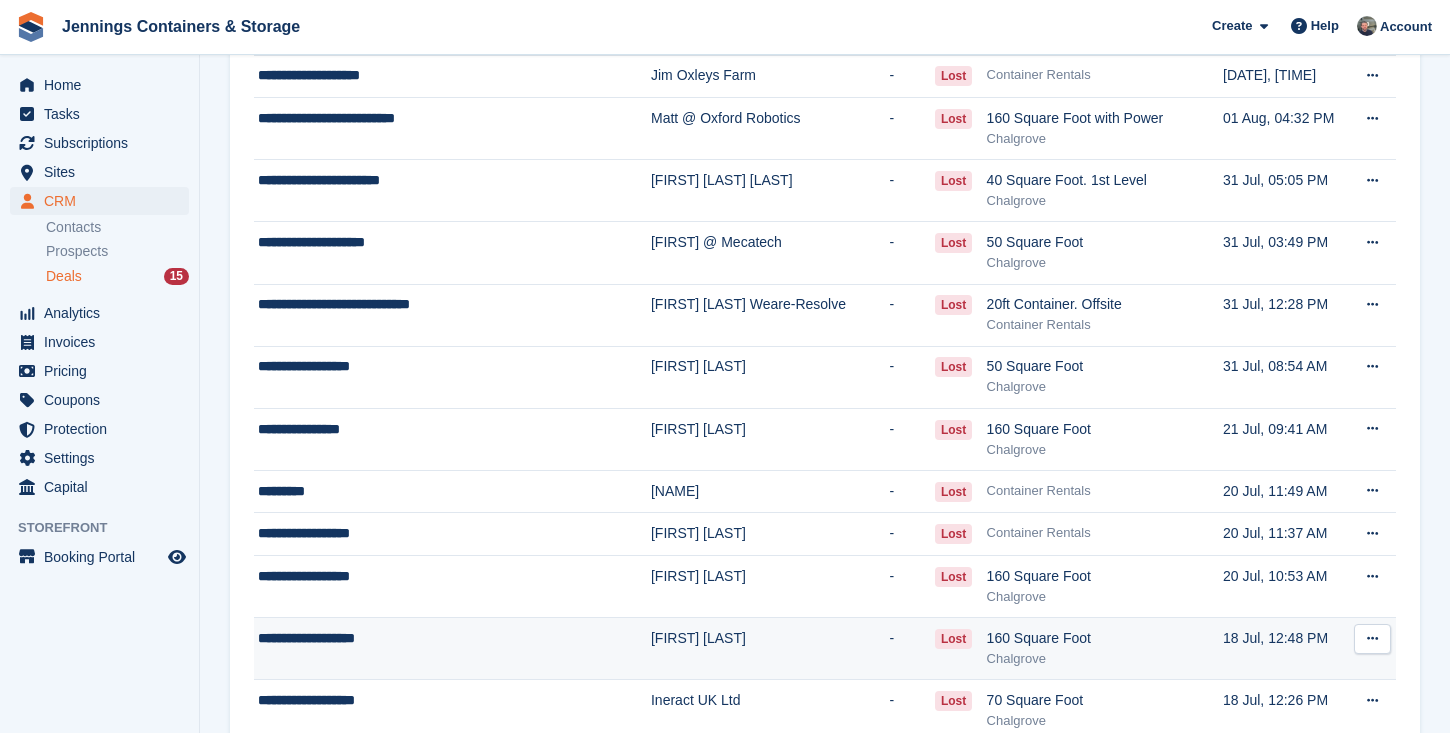 click on "**********" at bounding box center [433, 638] 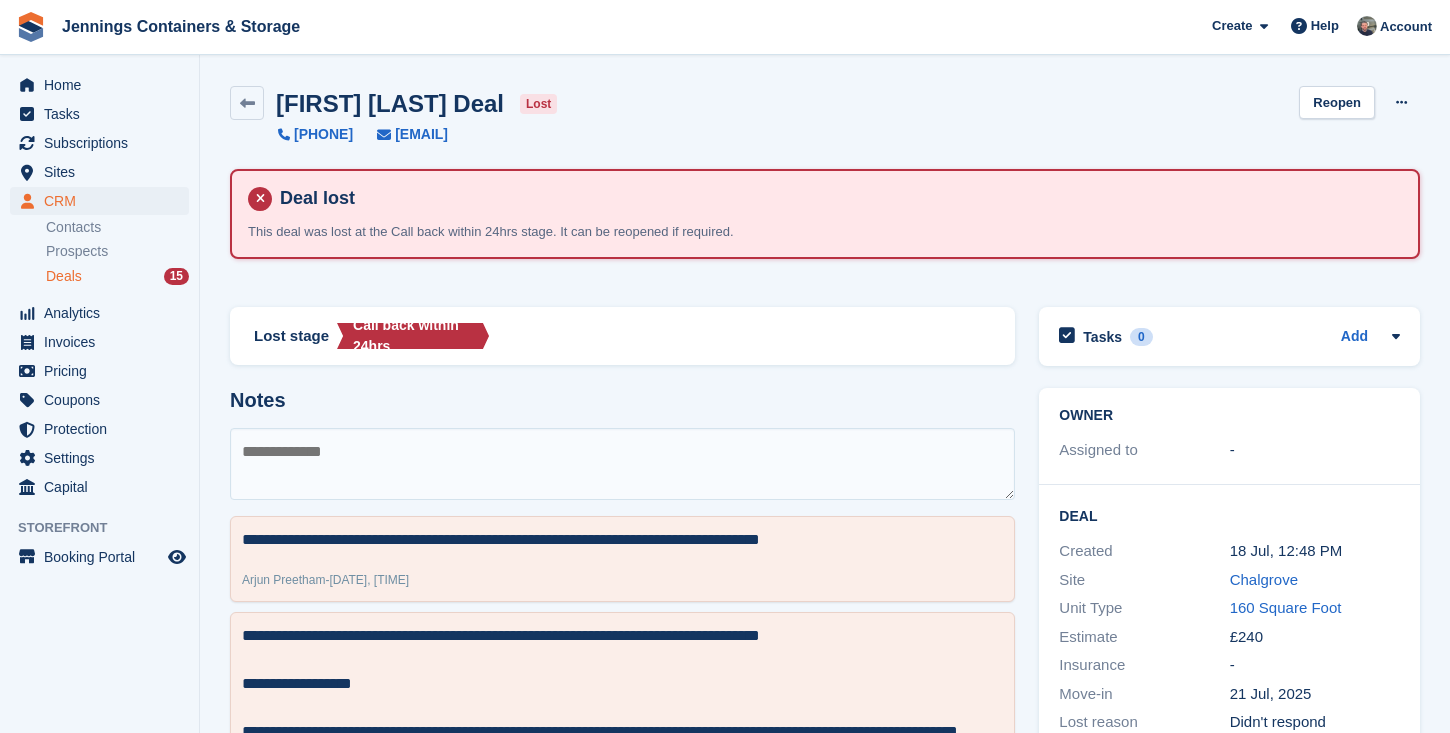 scroll, scrollTop: 0, scrollLeft: 0, axis: both 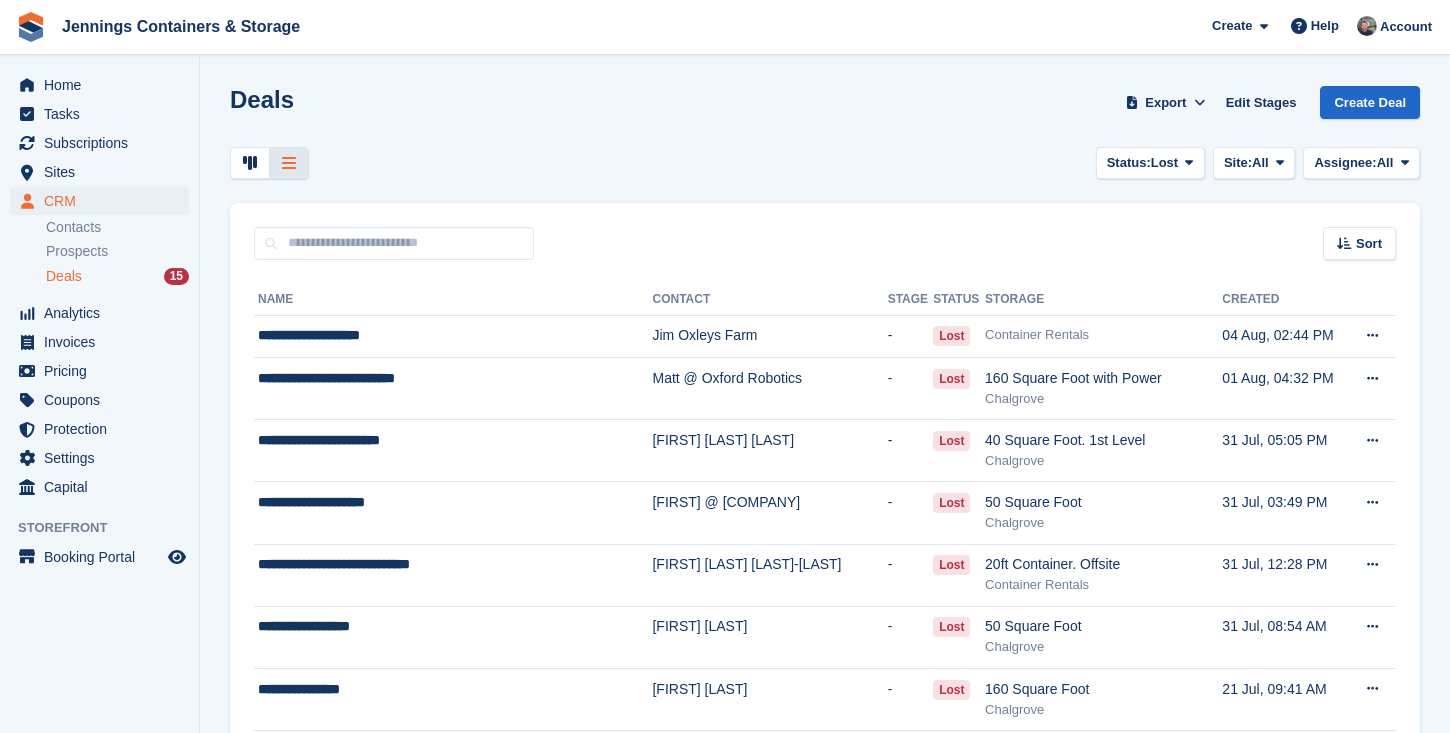 click on "Deals
Export
Export Deals
Export a CSV of all Deals which match the current filters.
Please allow time for large exports.
Start Export
Edit Stages
Create Deal
Status:
Lost
All
Open
Won
Lost
Site:
All
All
Chalgrove
Container Rentals
Not specified
Assignee:
All
All None" at bounding box center [825, 1662] 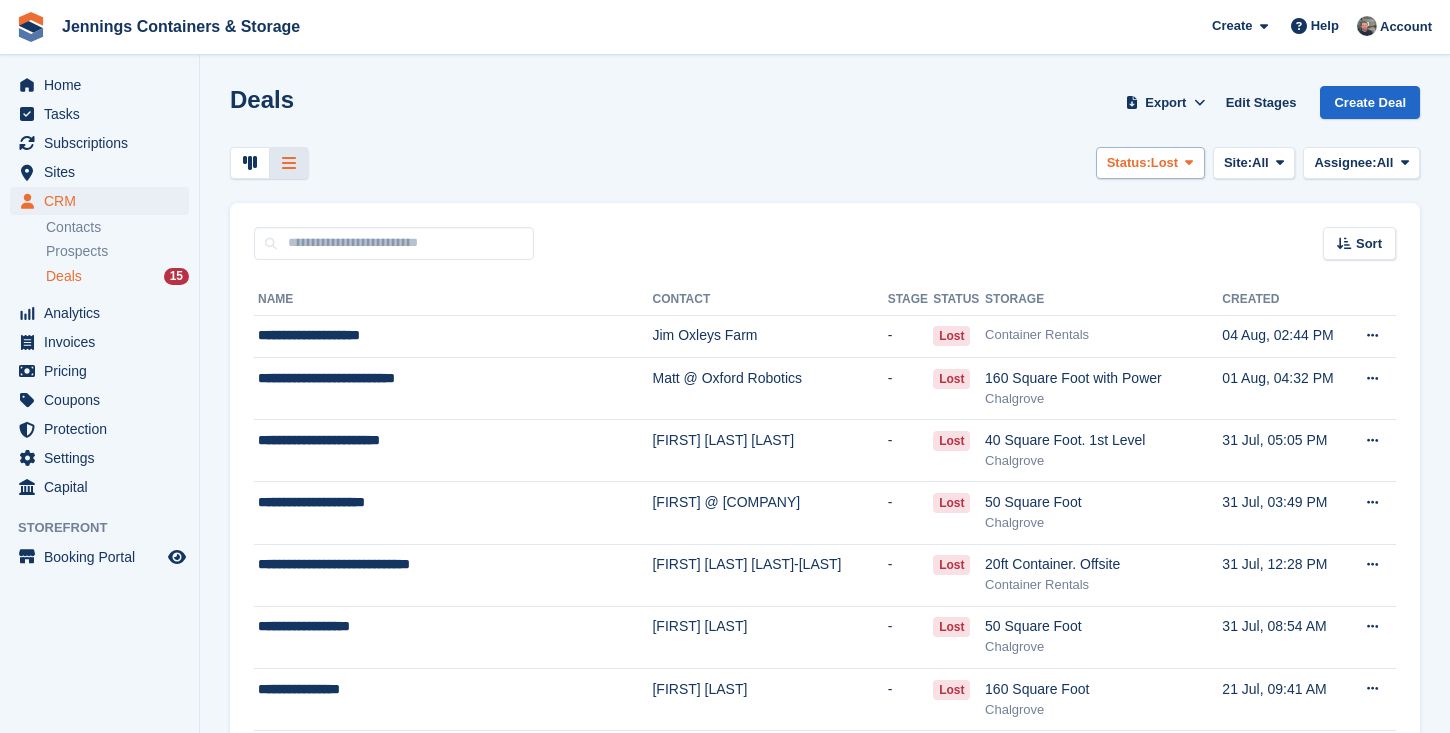 click on "Lost" at bounding box center [1164, 163] 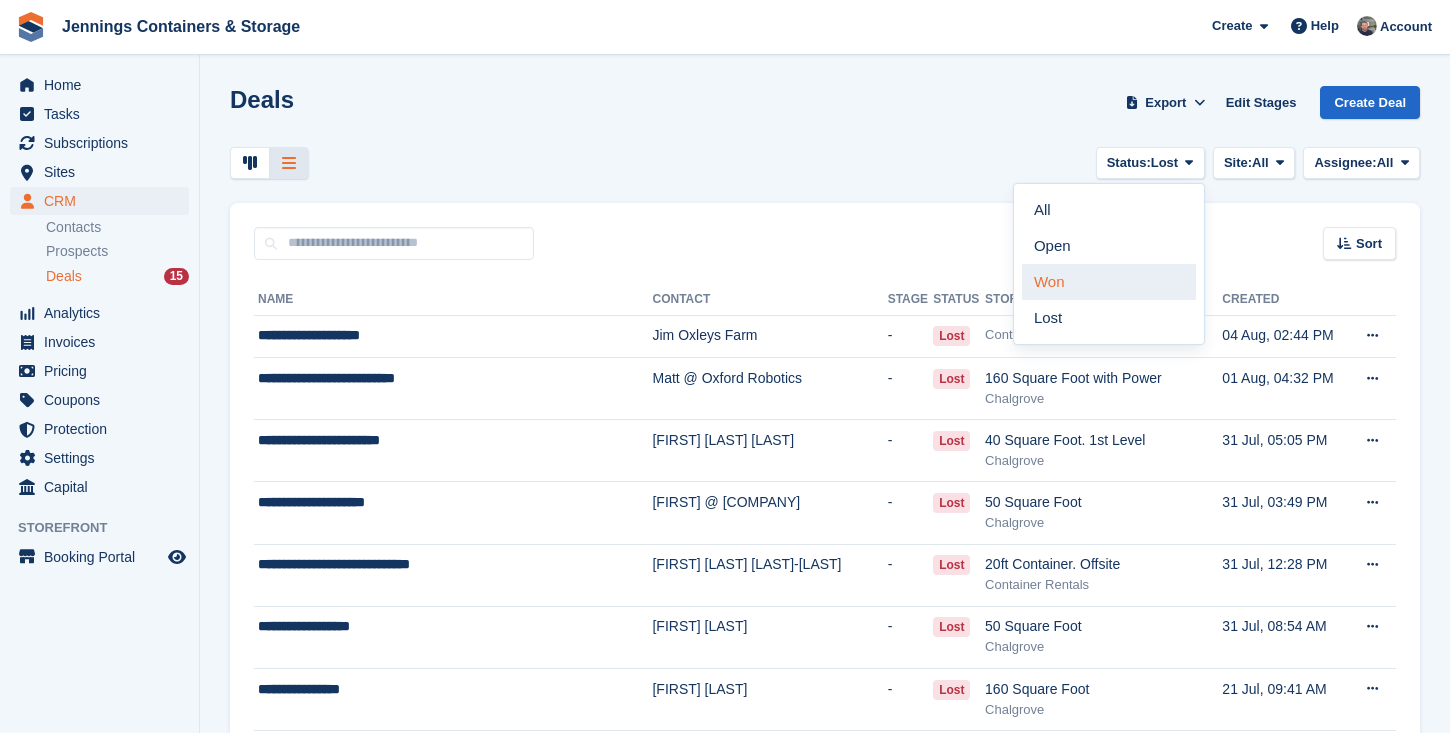 click on "Won" at bounding box center [1109, 282] 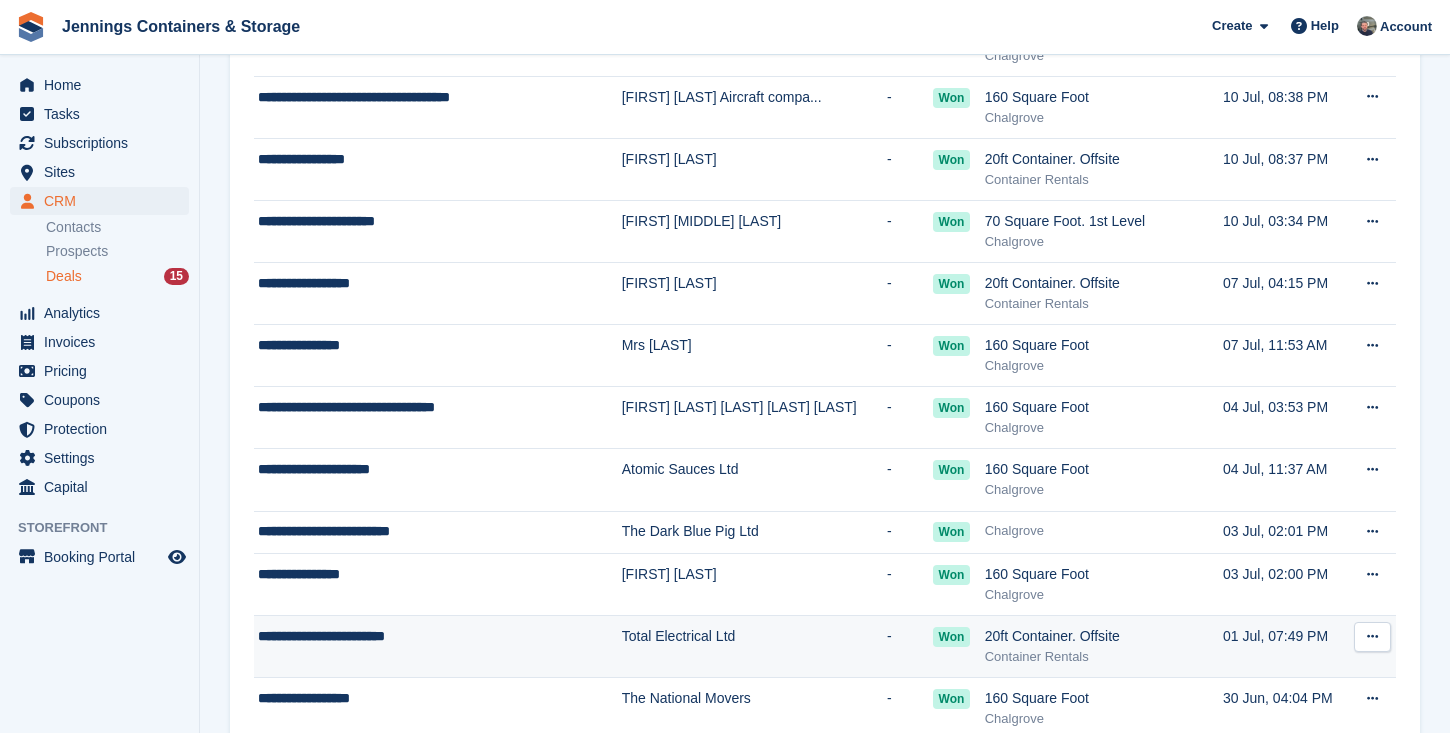scroll, scrollTop: 1637, scrollLeft: 0, axis: vertical 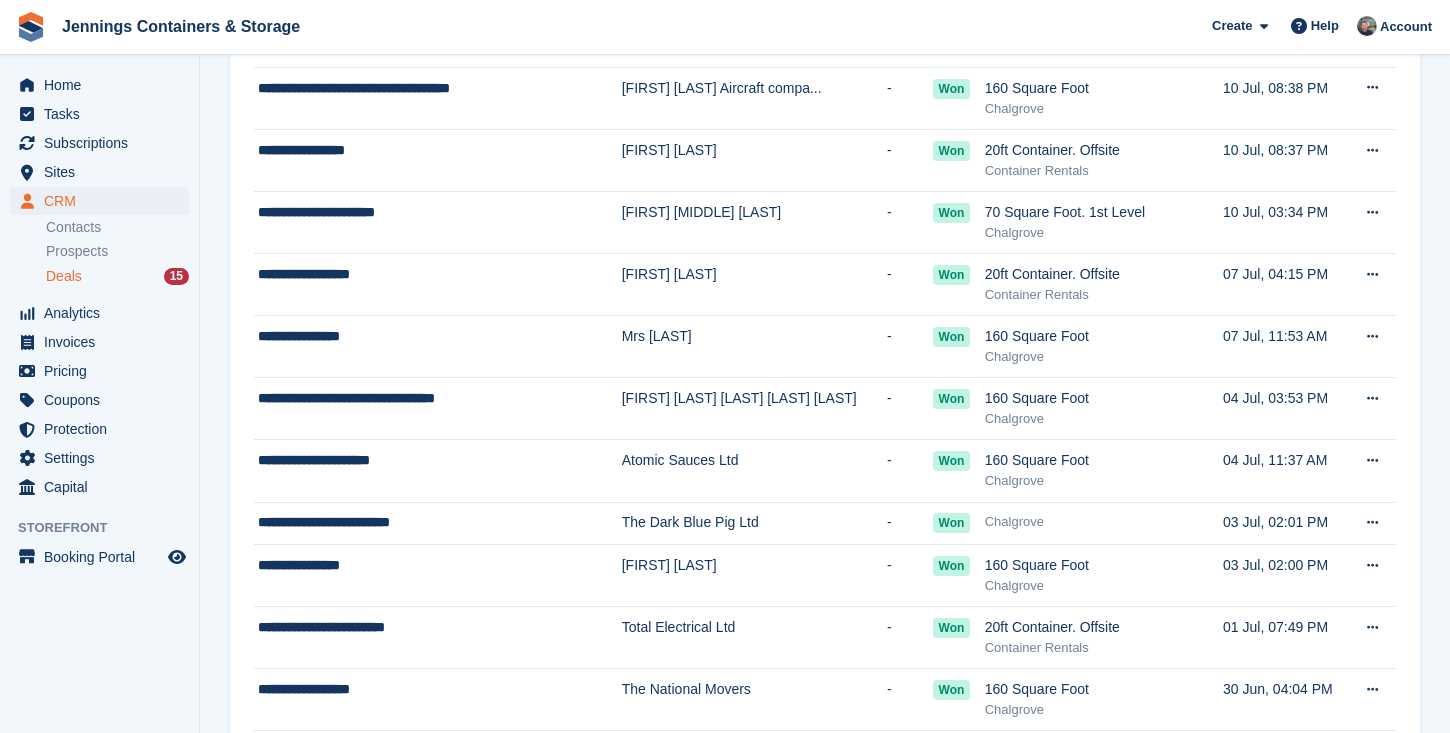 click on "Home
Tasks
Subscriptions
Subscriptions
Subscriptions
Contracts
Price increases
NEW
Contracts
Price increases
NEW
Sites
Sites
Sites
Chalgrove
Container Rentals" at bounding box center [99, 371] 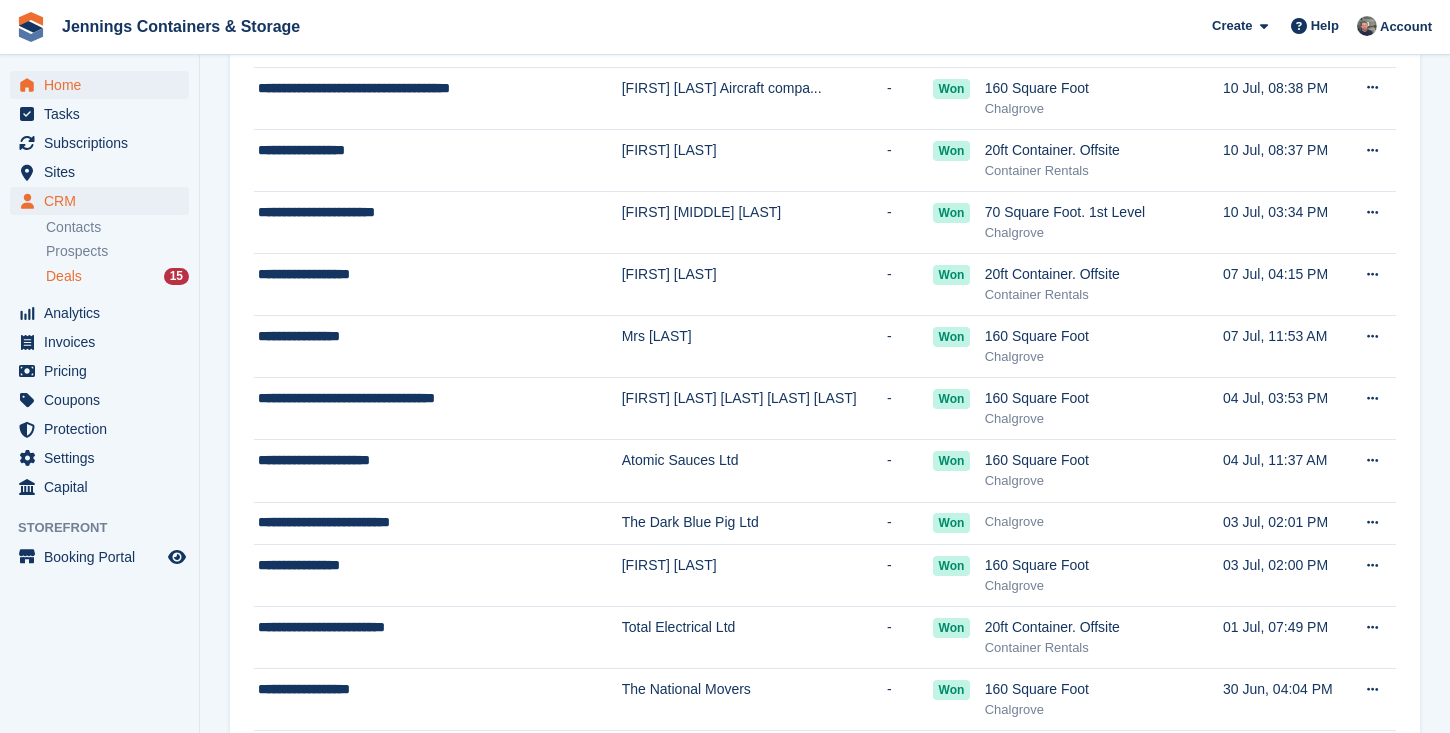 click on "Home" at bounding box center [99, 85] 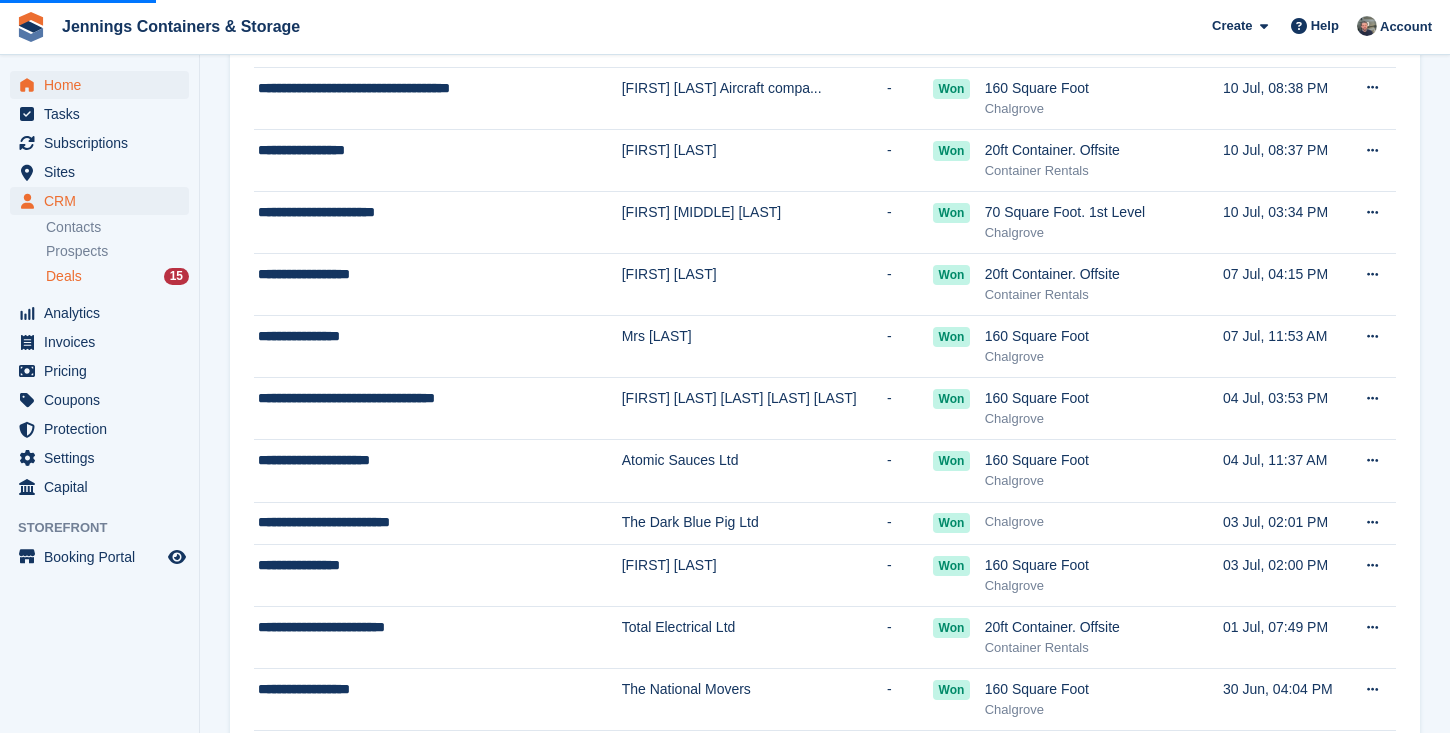 scroll, scrollTop: 0, scrollLeft: 0, axis: both 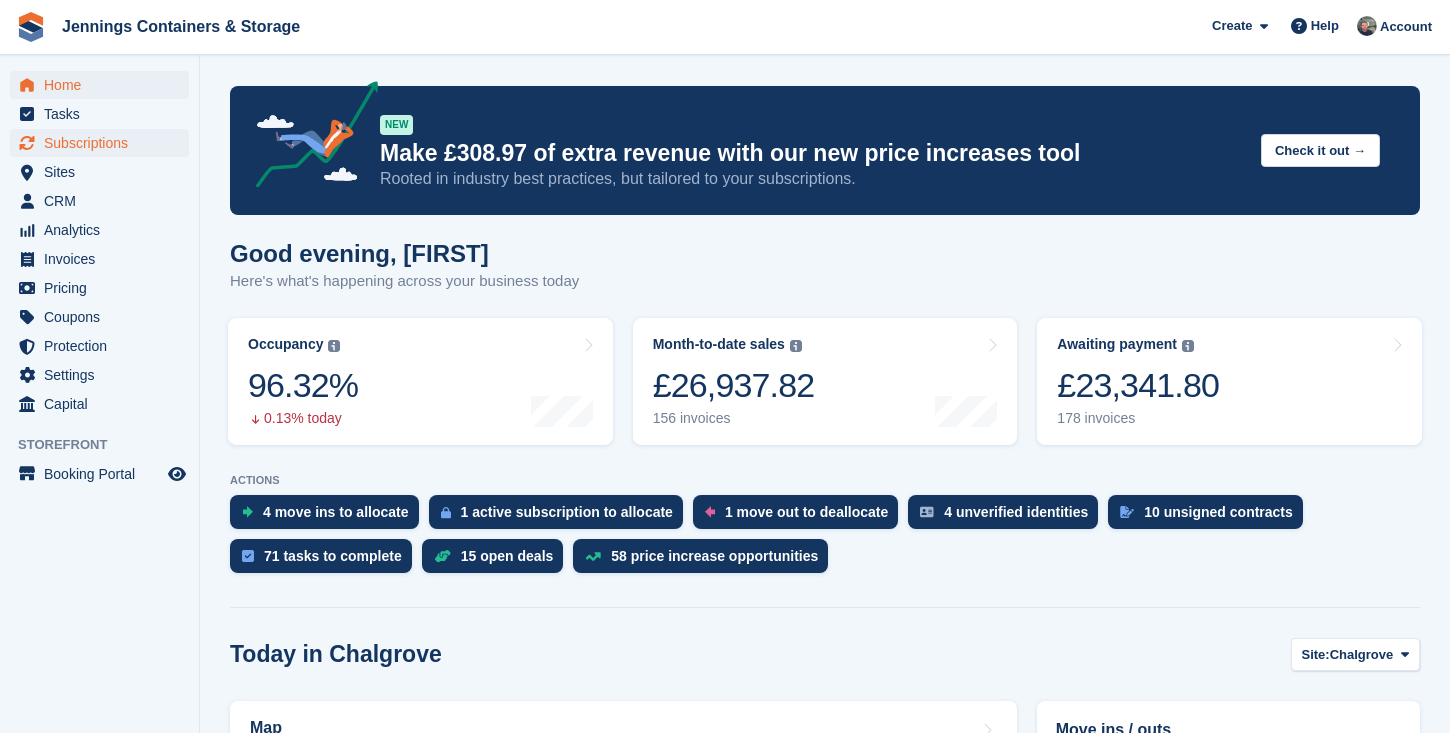 click on "Subscriptions" at bounding box center (104, 143) 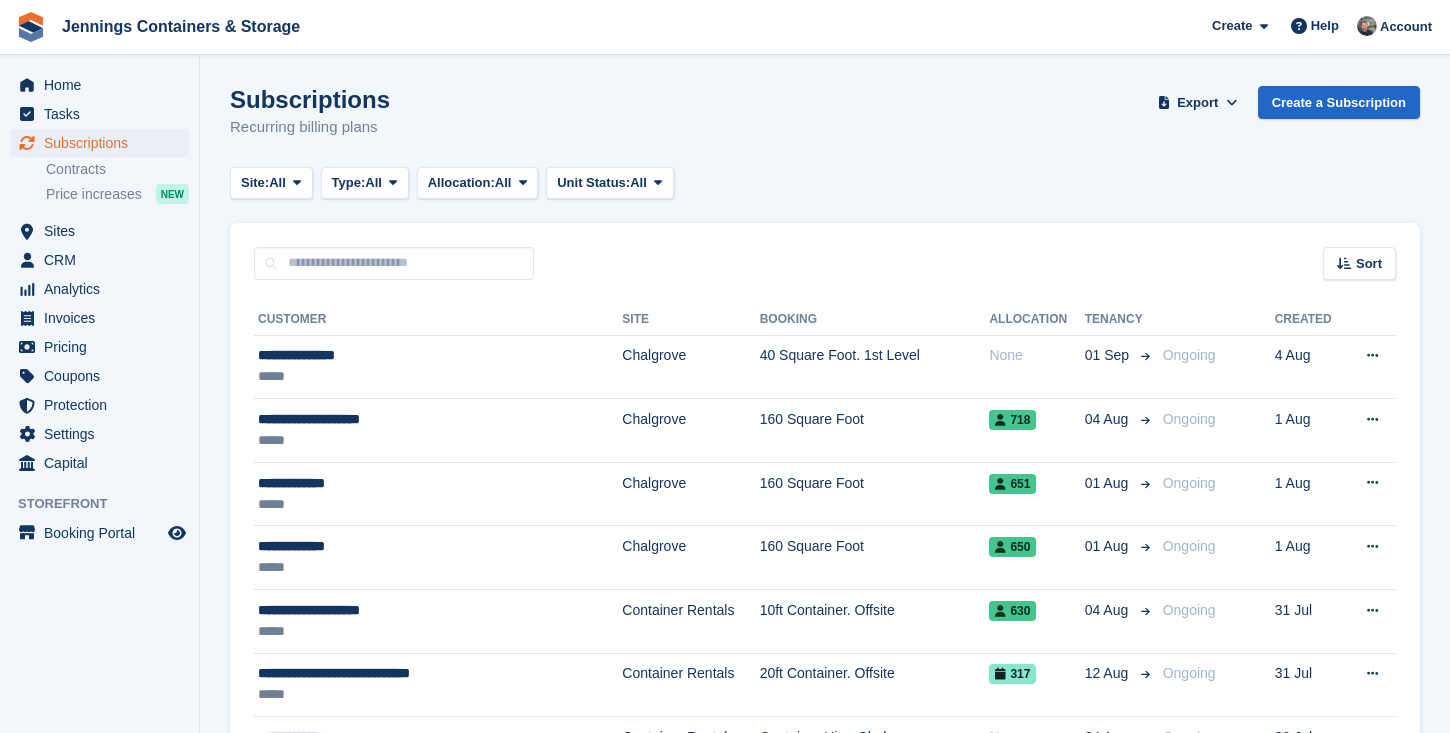 scroll, scrollTop: 0, scrollLeft: 0, axis: both 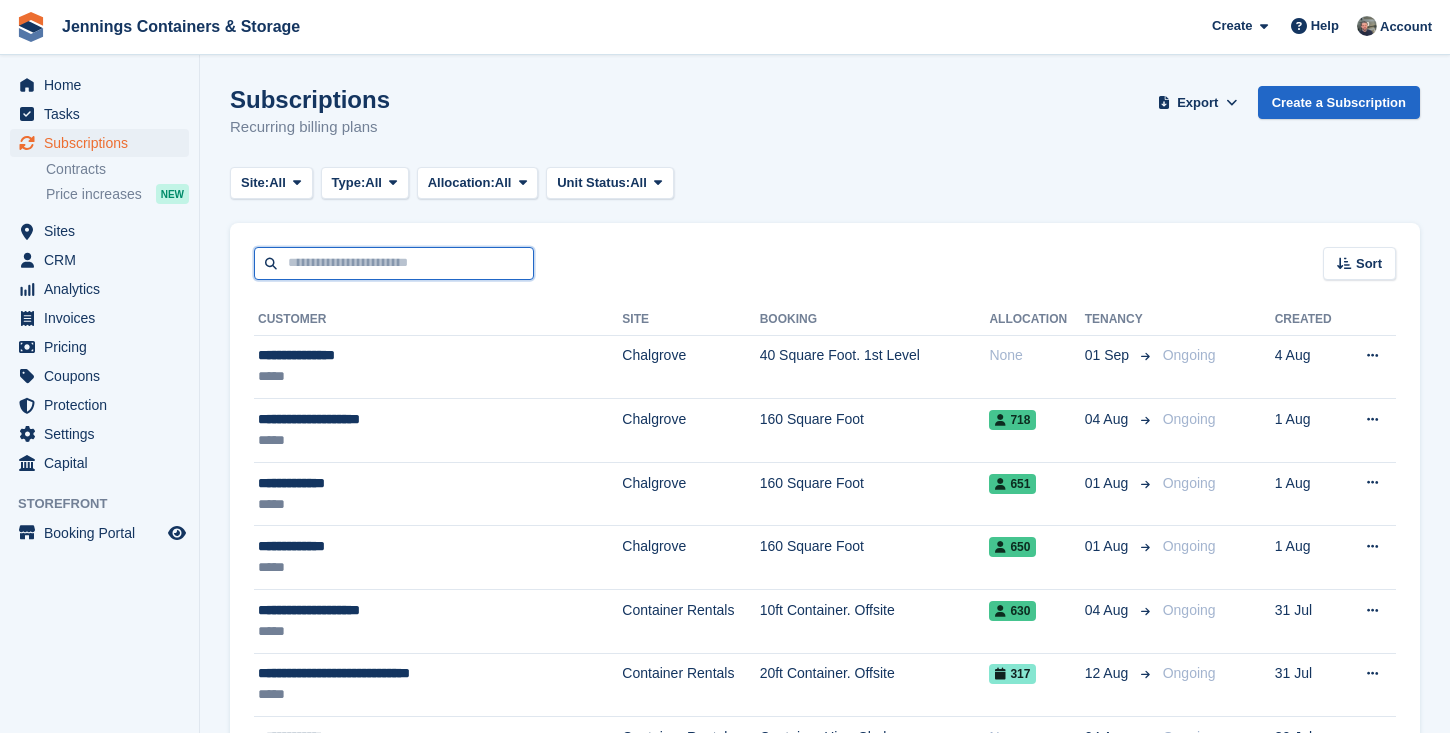 click at bounding box center (394, 263) 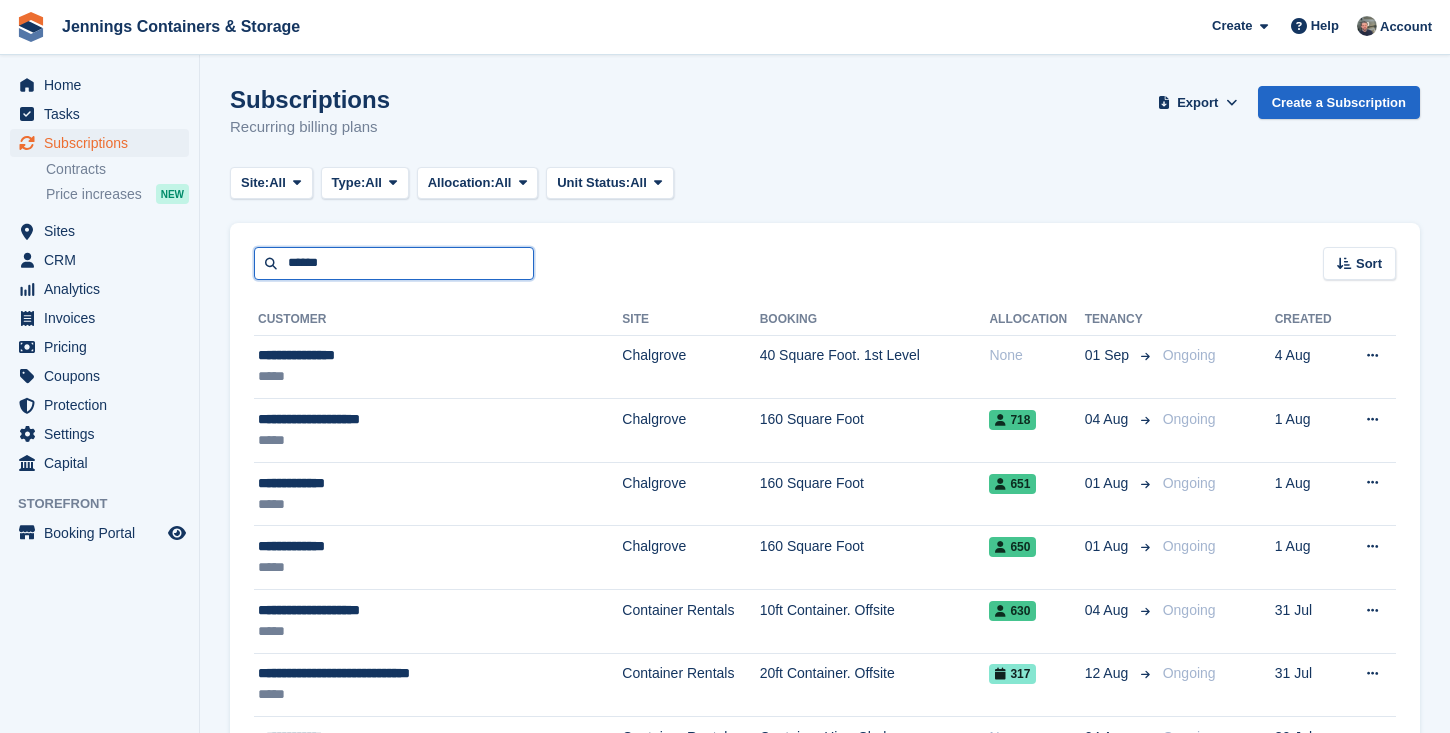 type on "******" 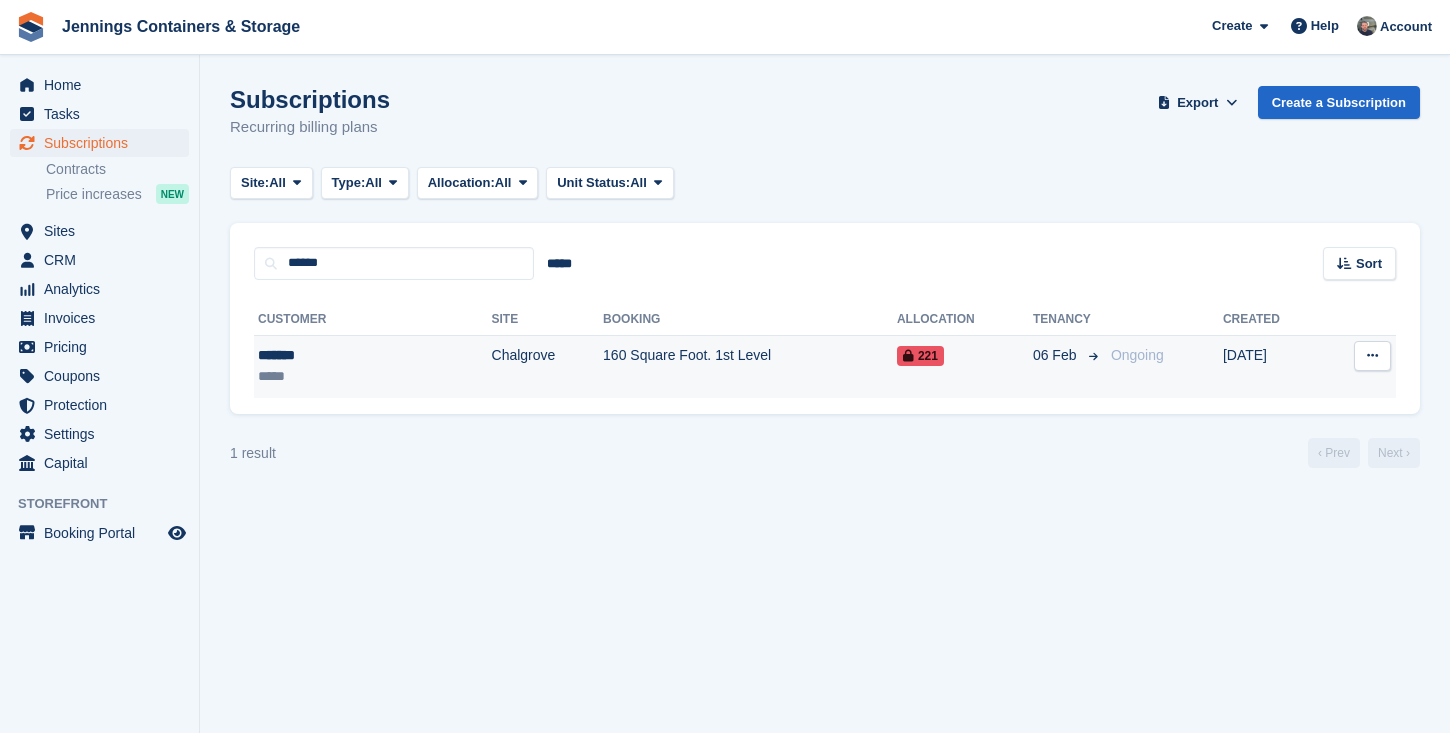 click on "160 Square Foot. 1st Level" at bounding box center (750, 366) 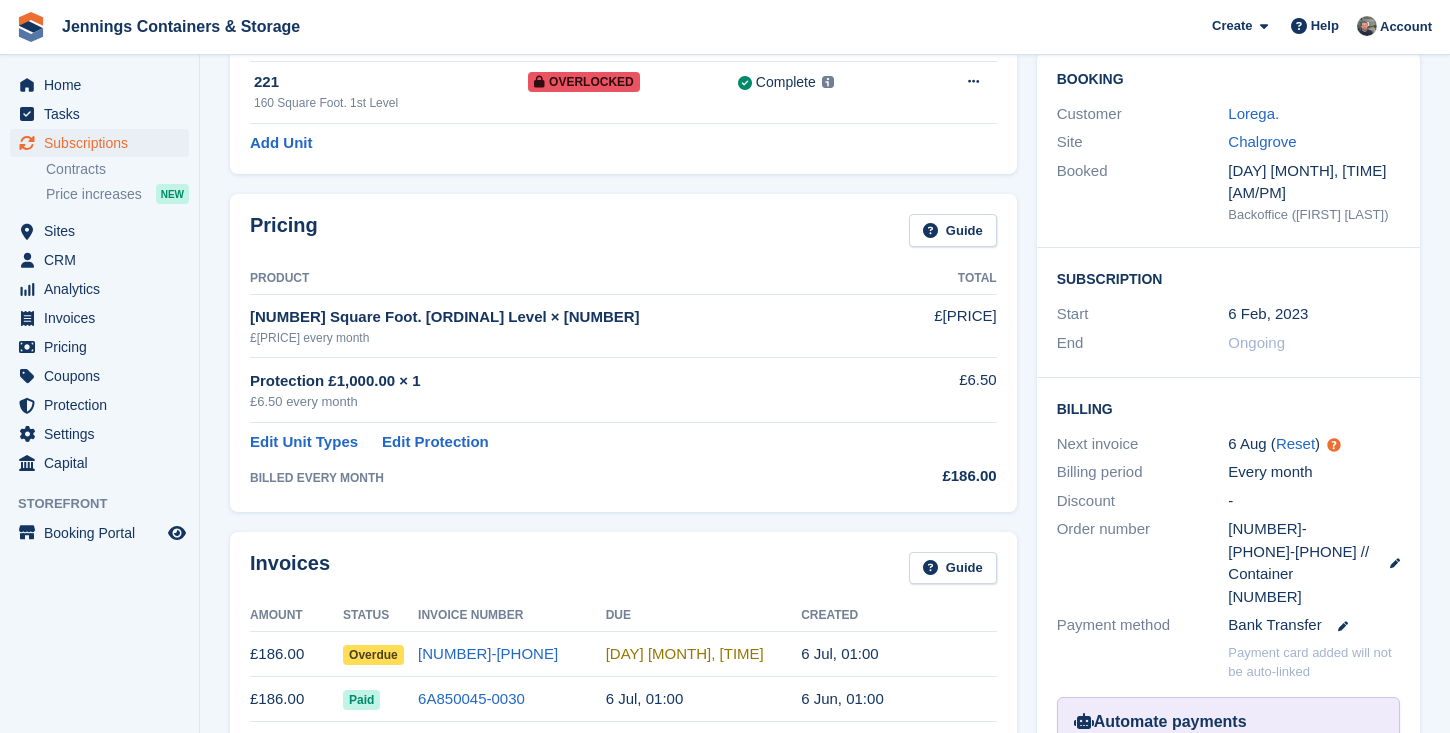 scroll, scrollTop: 231, scrollLeft: 0, axis: vertical 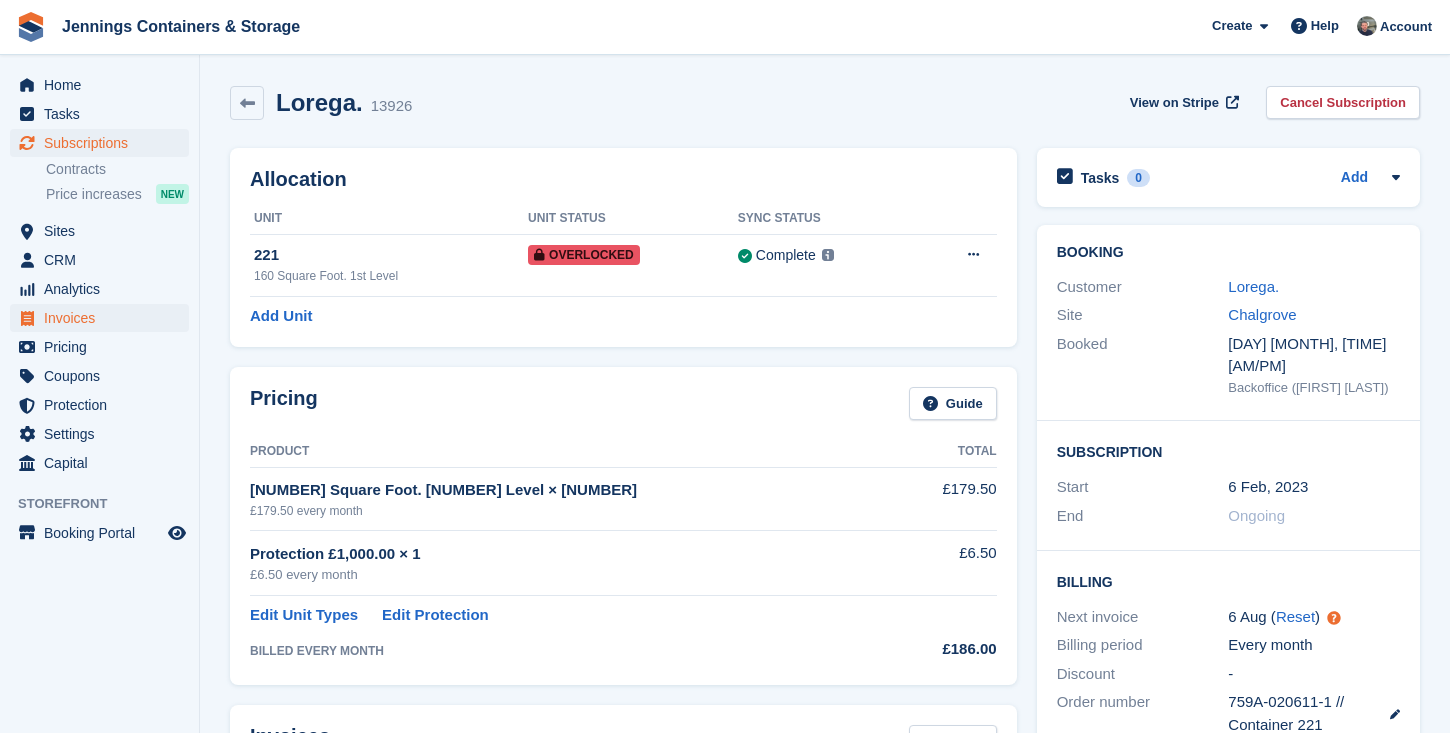 click on "Invoices" at bounding box center [104, 318] 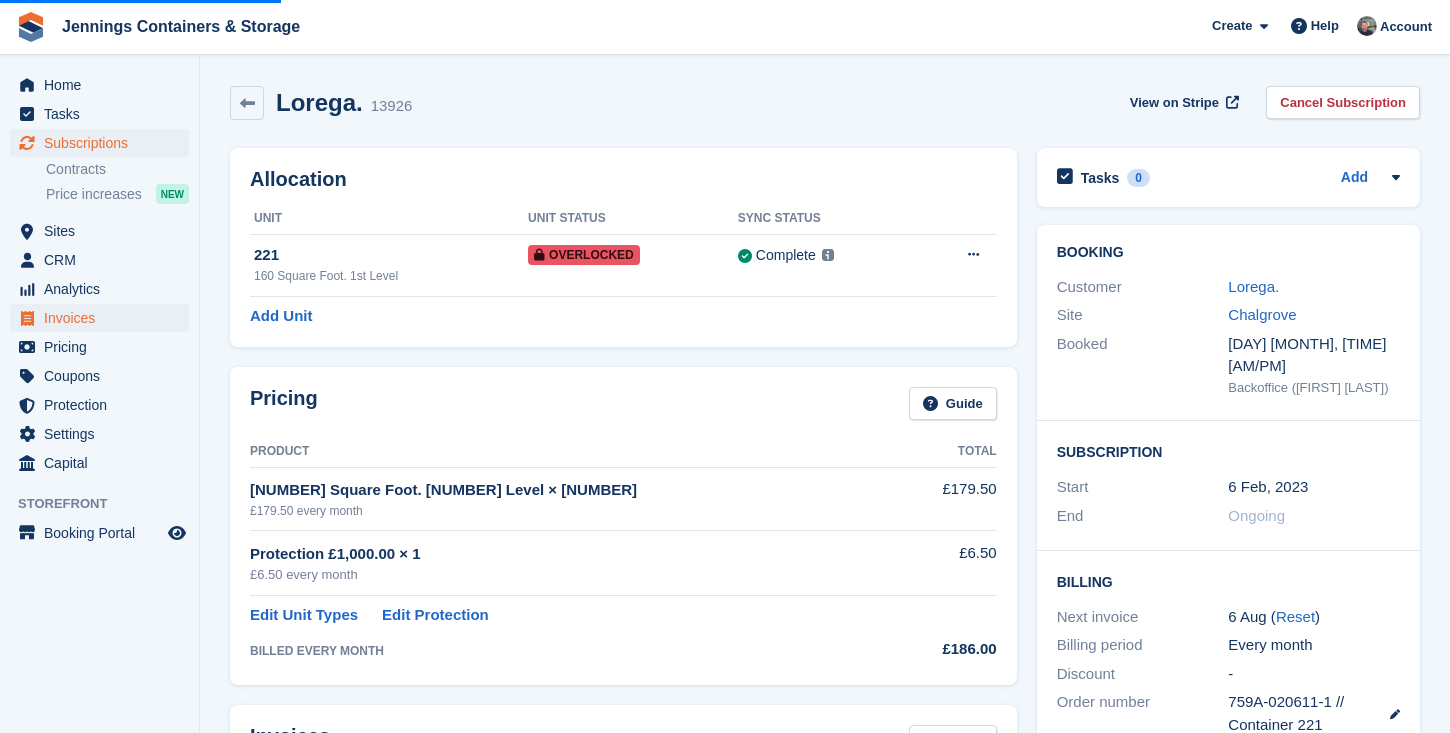 click on "Invoices" at bounding box center [104, 318] 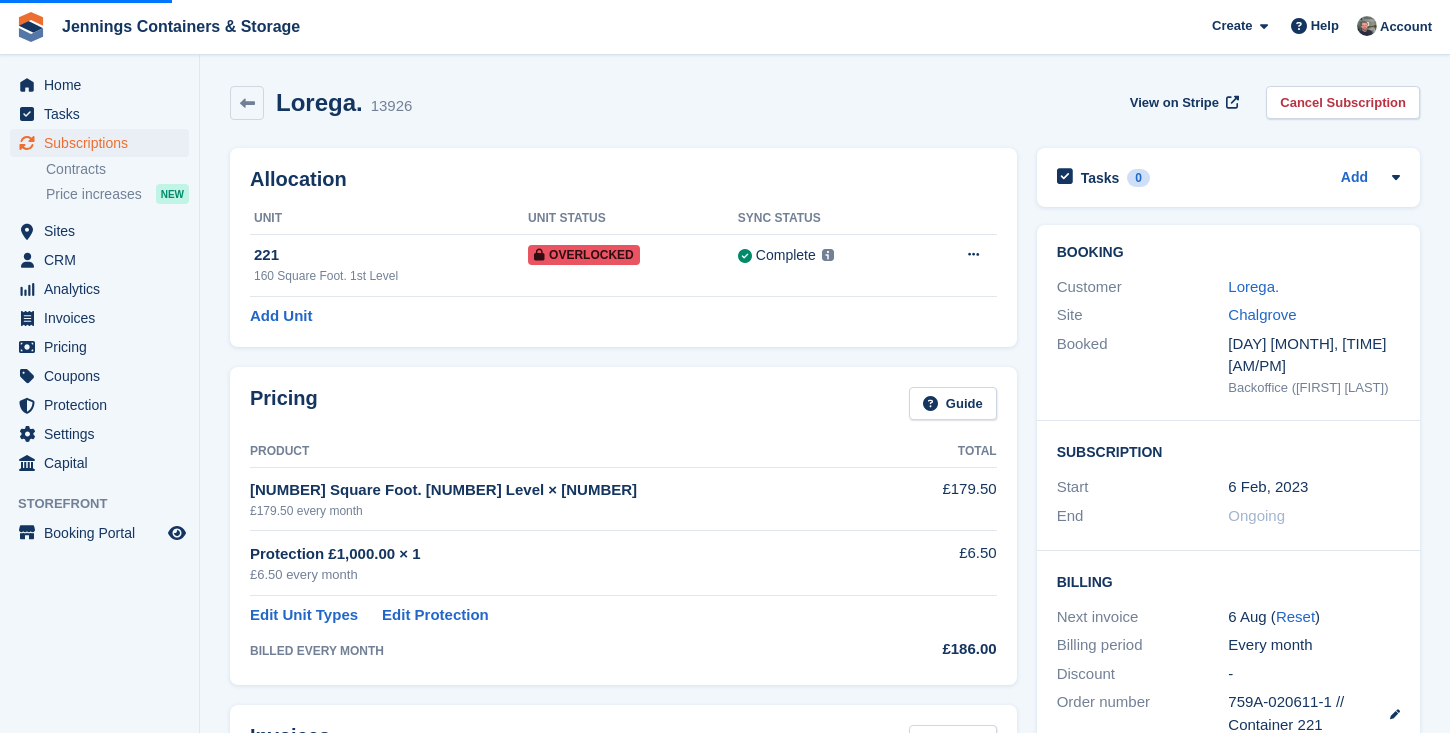 scroll, scrollTop: 254, scrollLeft: 0, axis: vertical 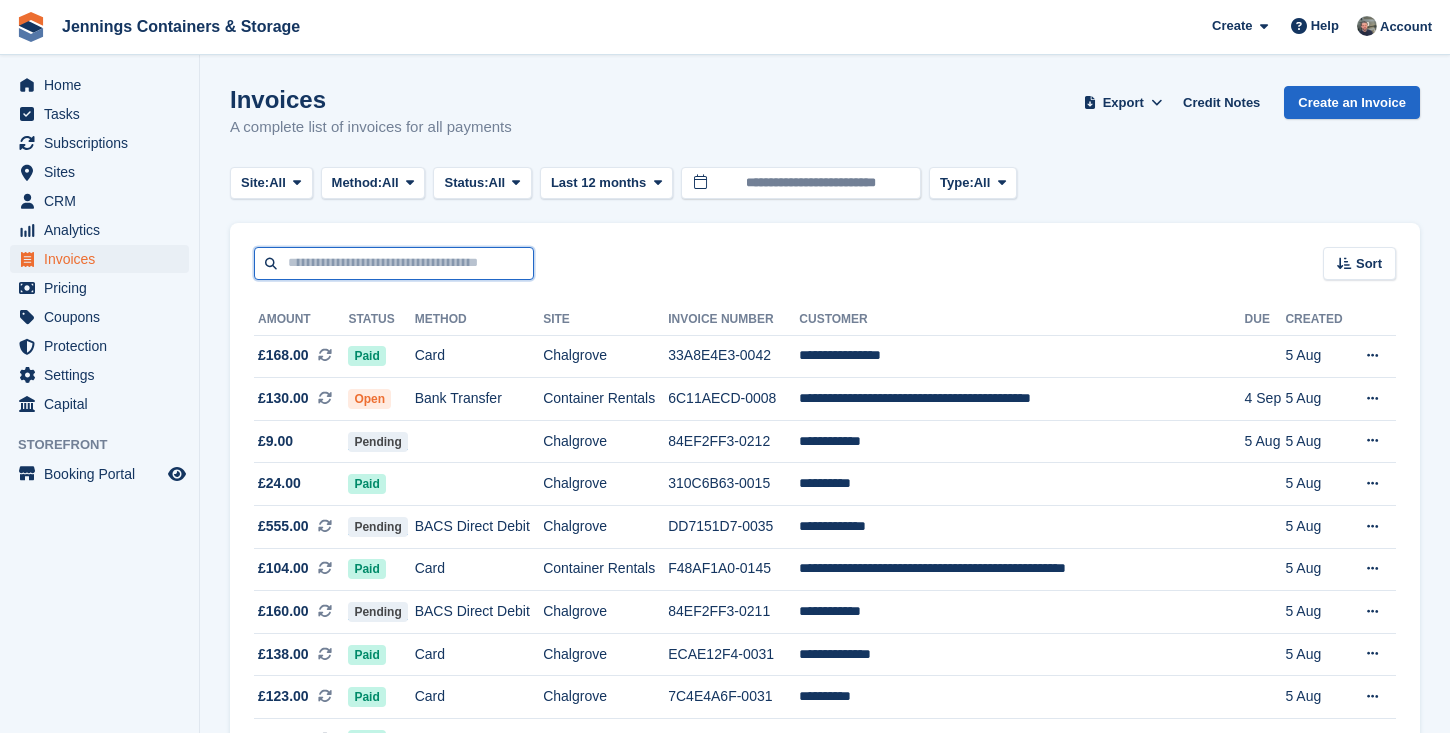 click at bounding box center [394, 263] 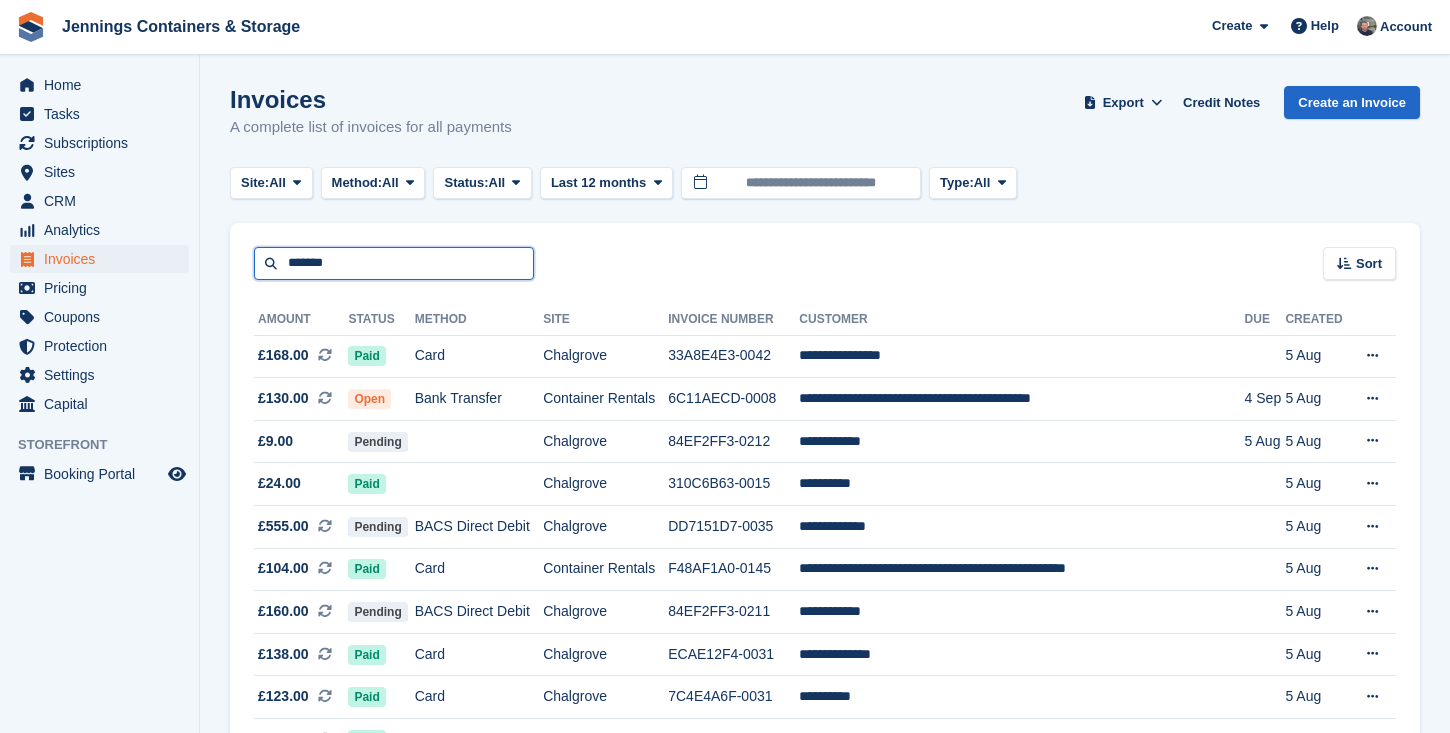 type on "*******" 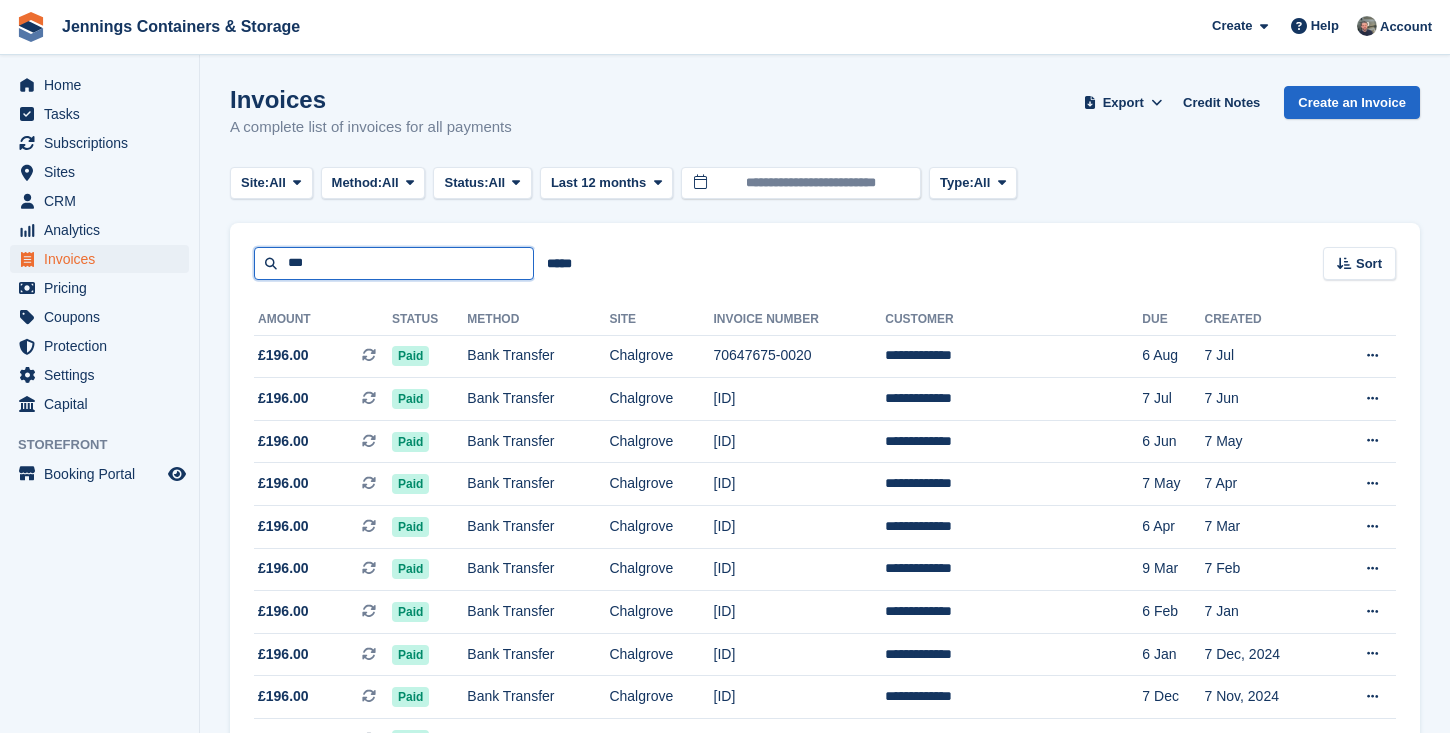 type on "***" 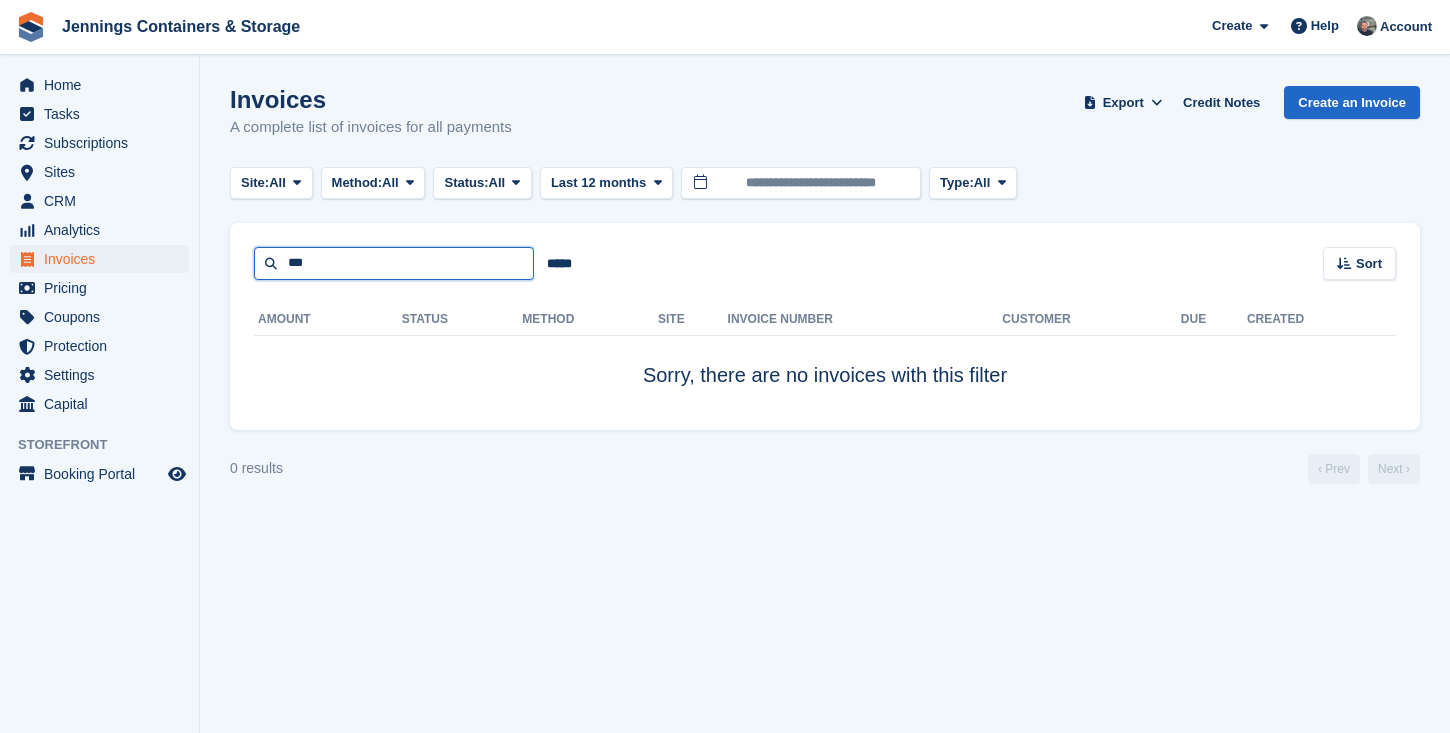 click on "***" at bounding box center (394, 263) 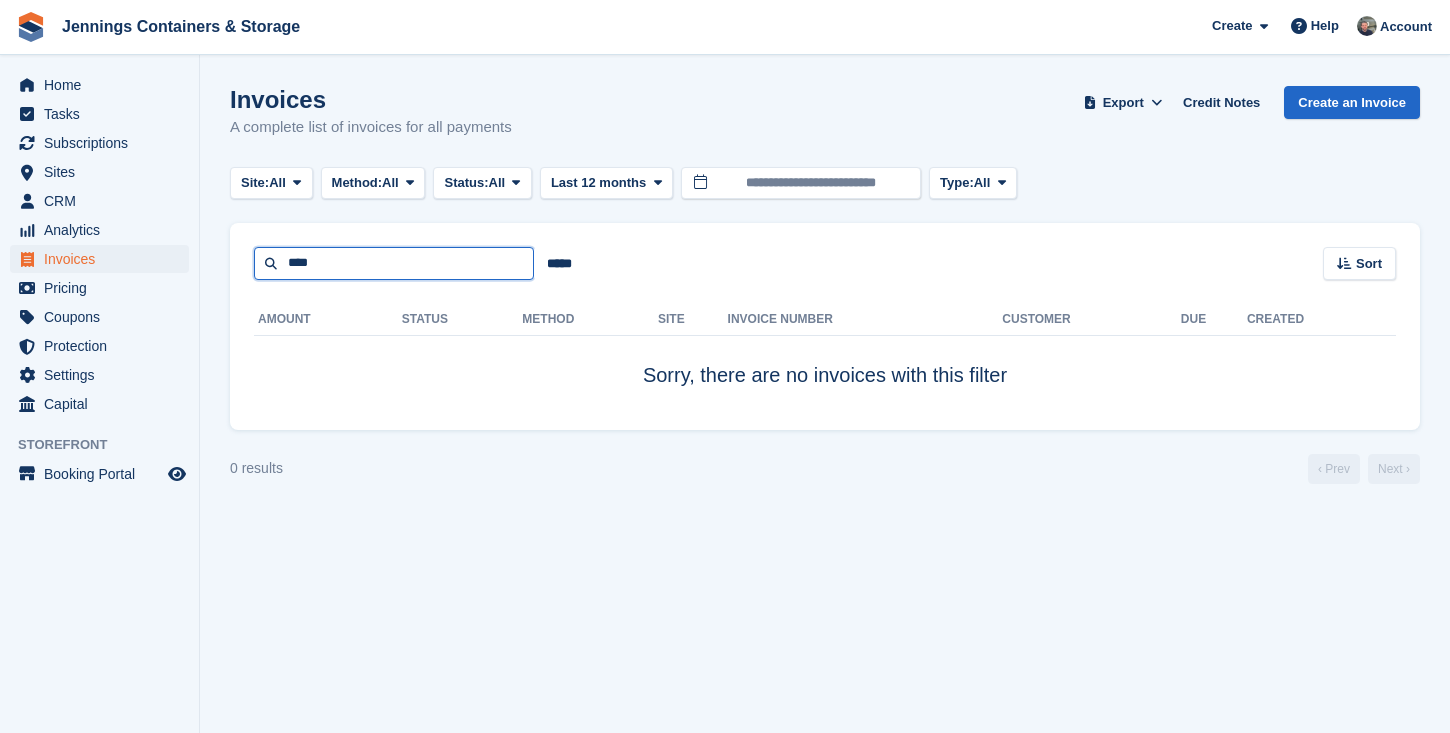 type on "****" 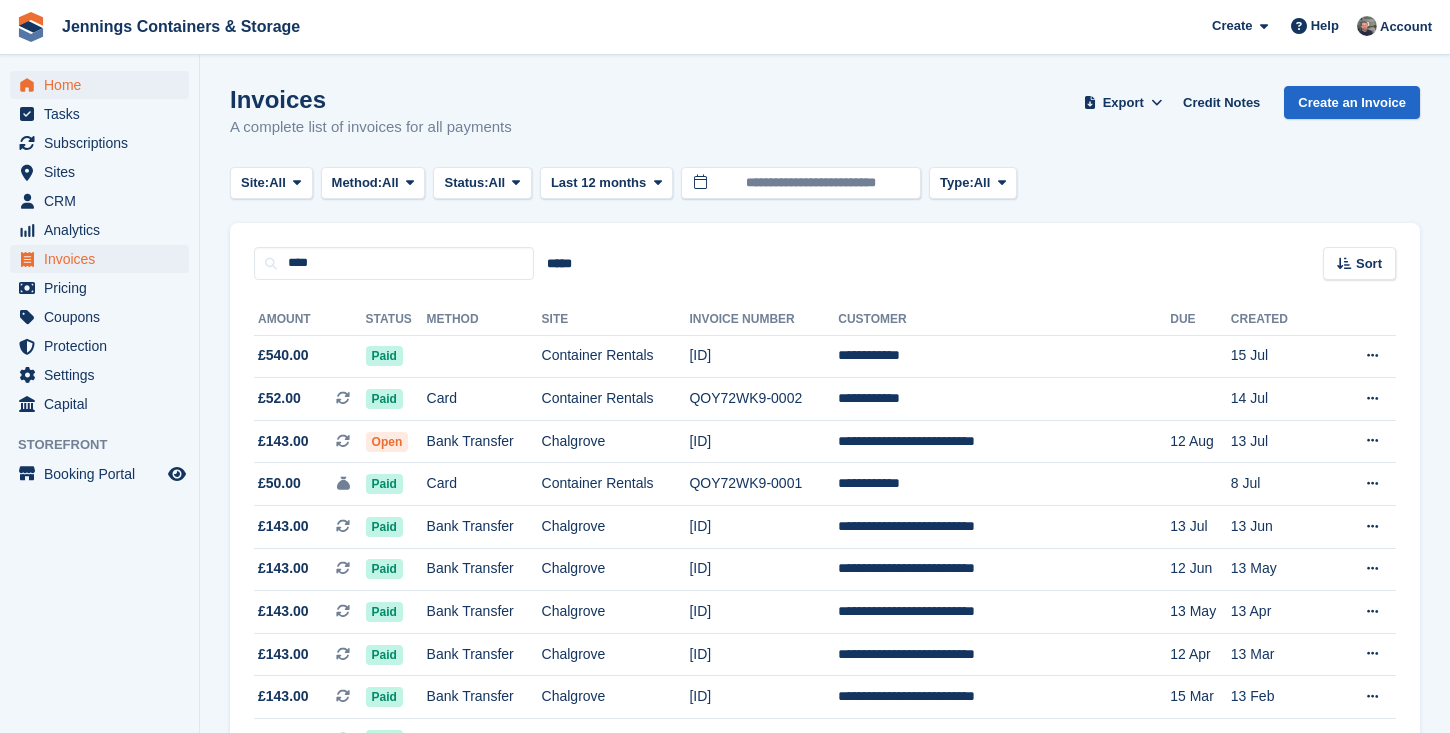 click on "Home" at bounding box center [104, 85] 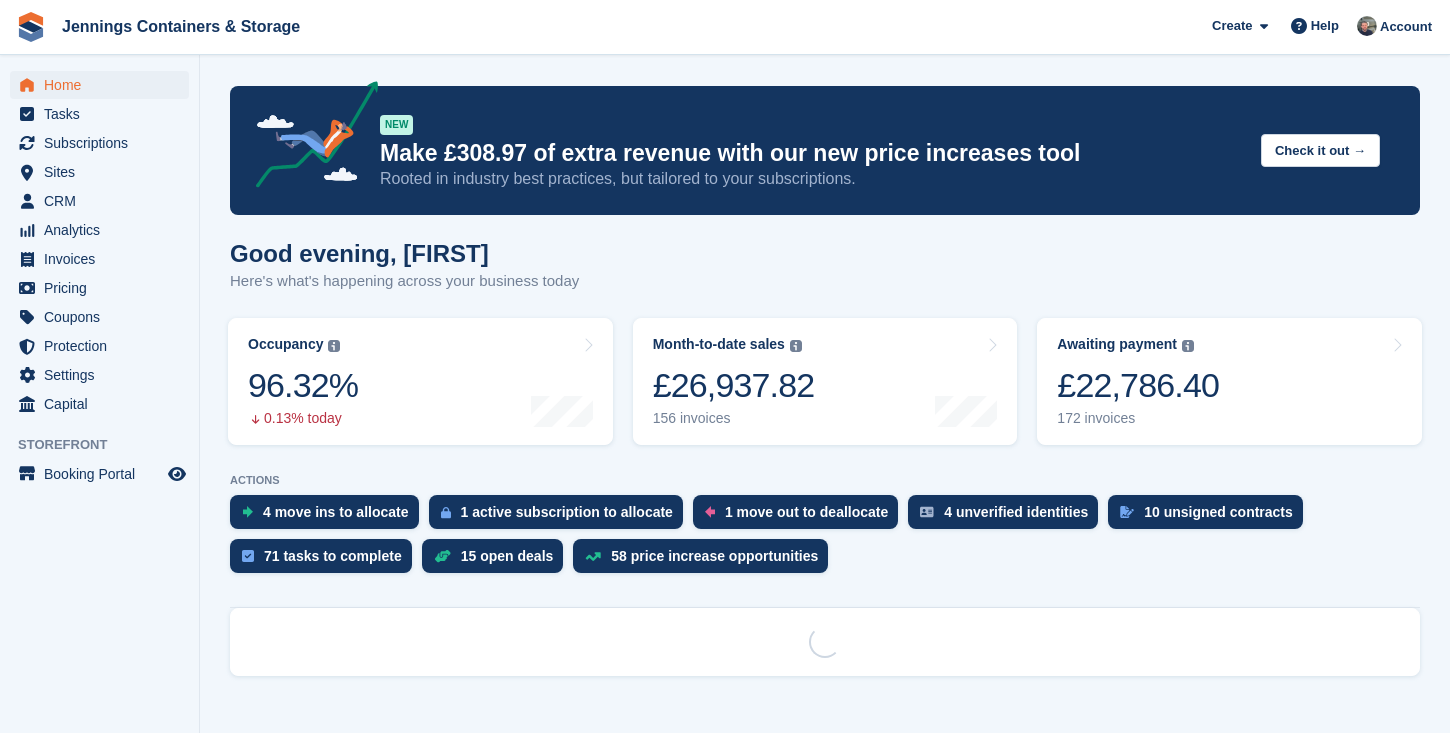 scroll, scrollTop: 0, scrollLeft: 0, axis: both 